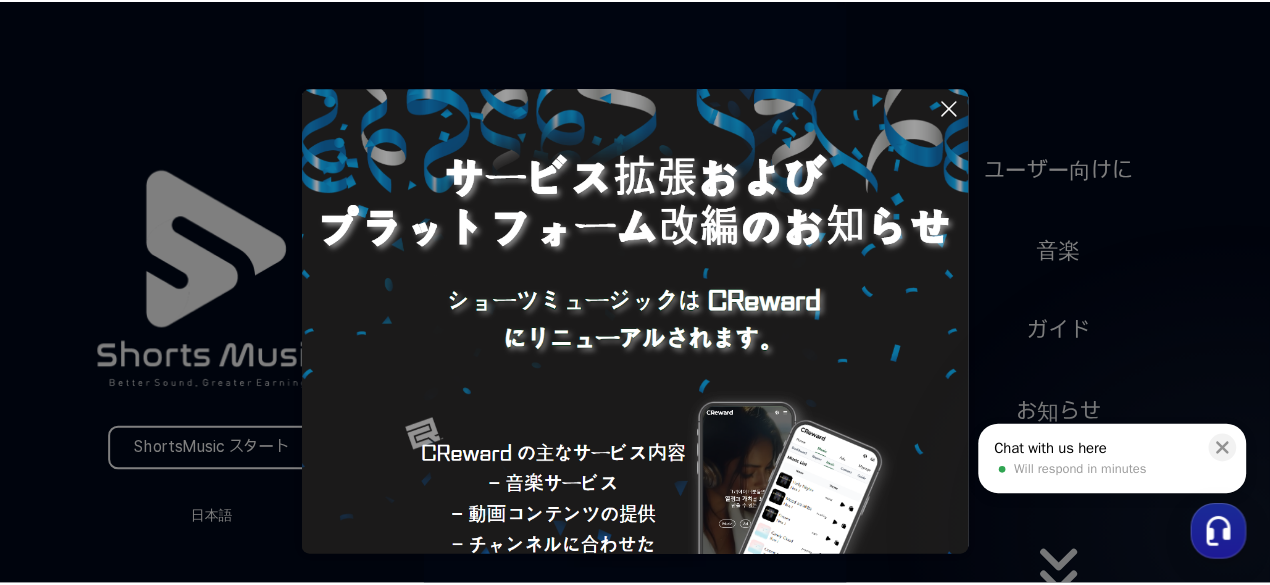 scroll, scrollTop: 0, scrollLeft: 0, axis: both 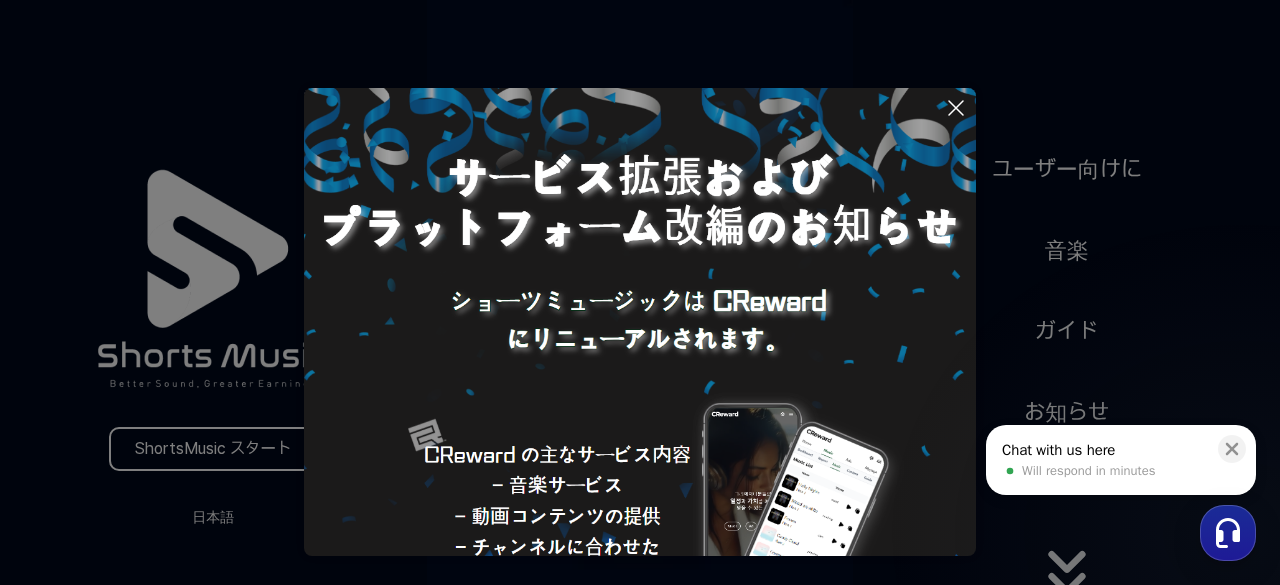 click 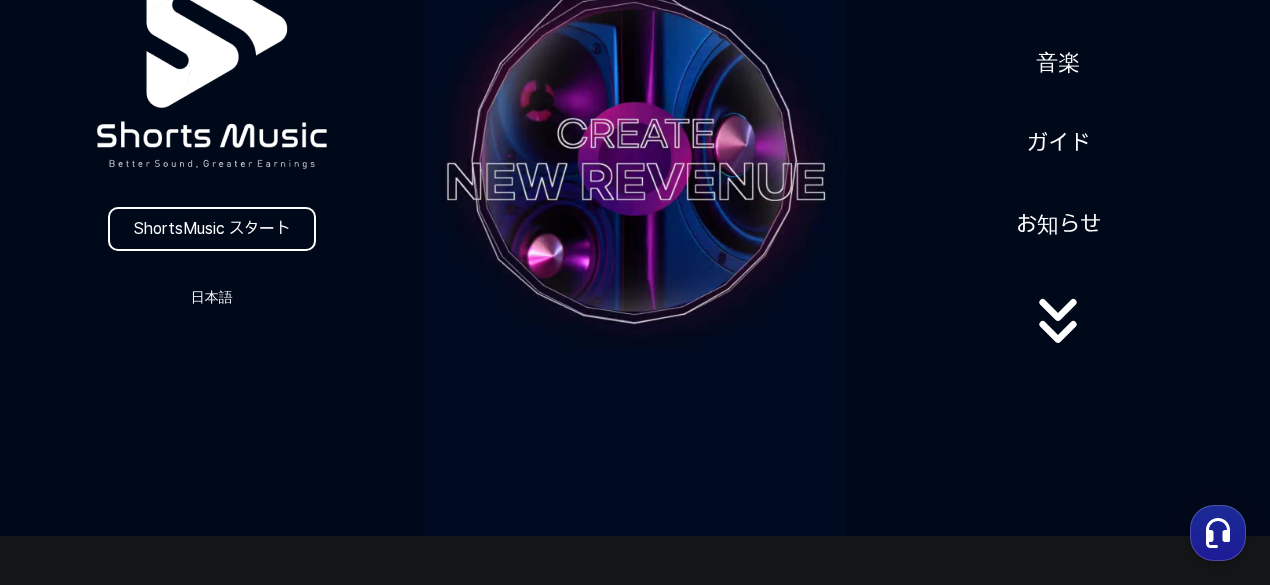 scroll, scrollTop: 0, scrollLeft: 0, axis: both 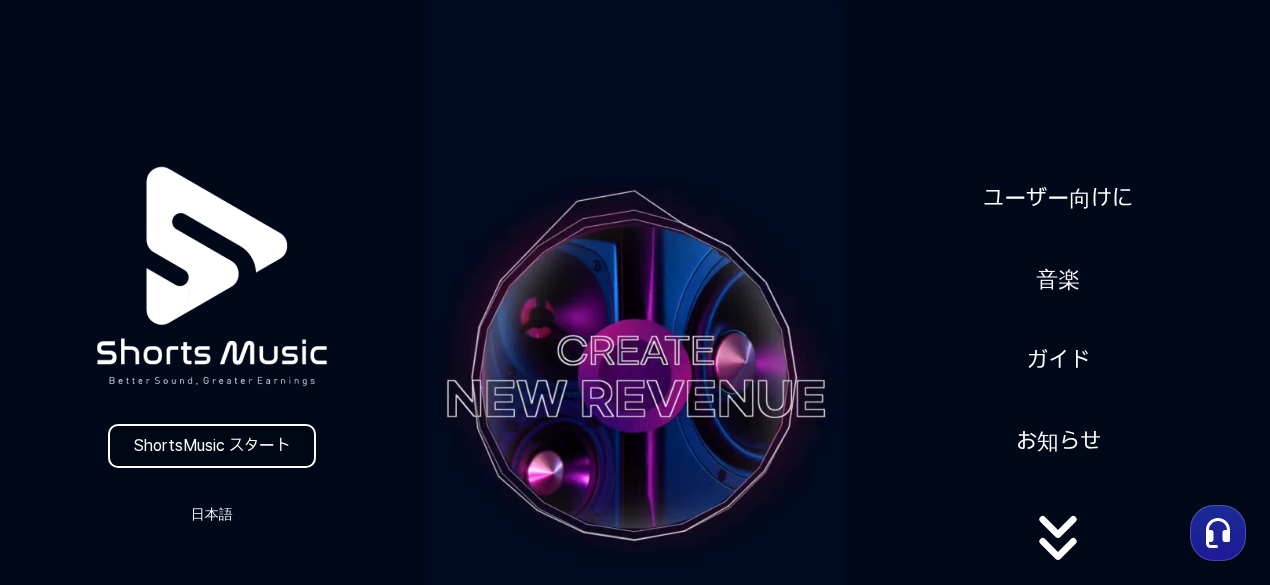 click on "ShortsMusic スタート" at bounding box center (212, 446) 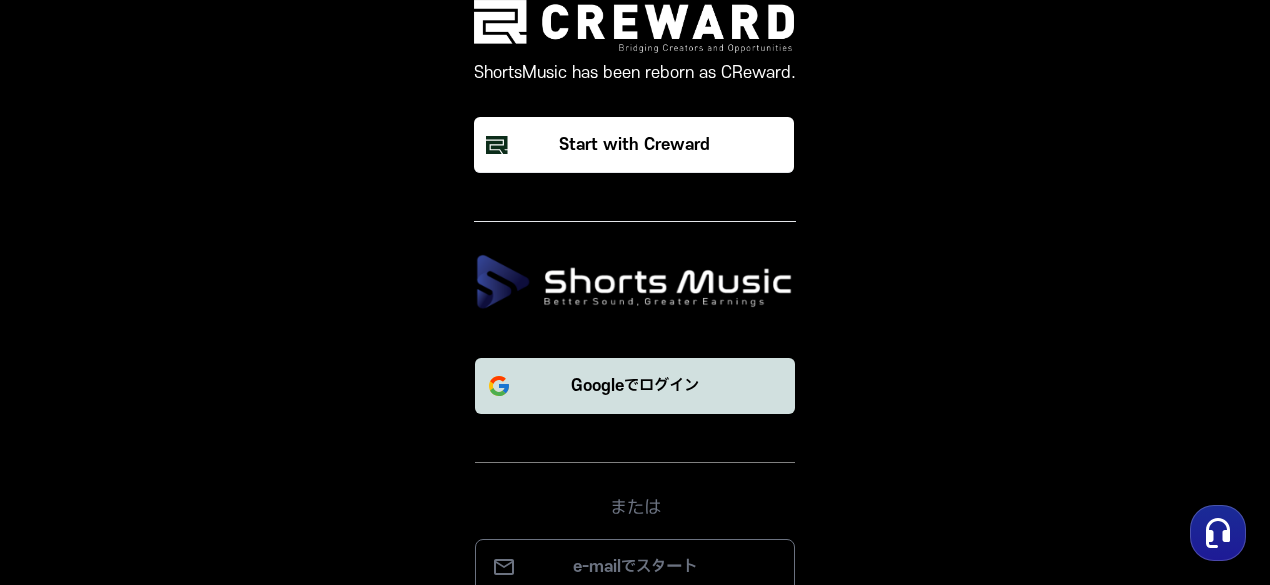 scroll, scrollTop: 9, scrollLeft: 0, axis: vertical 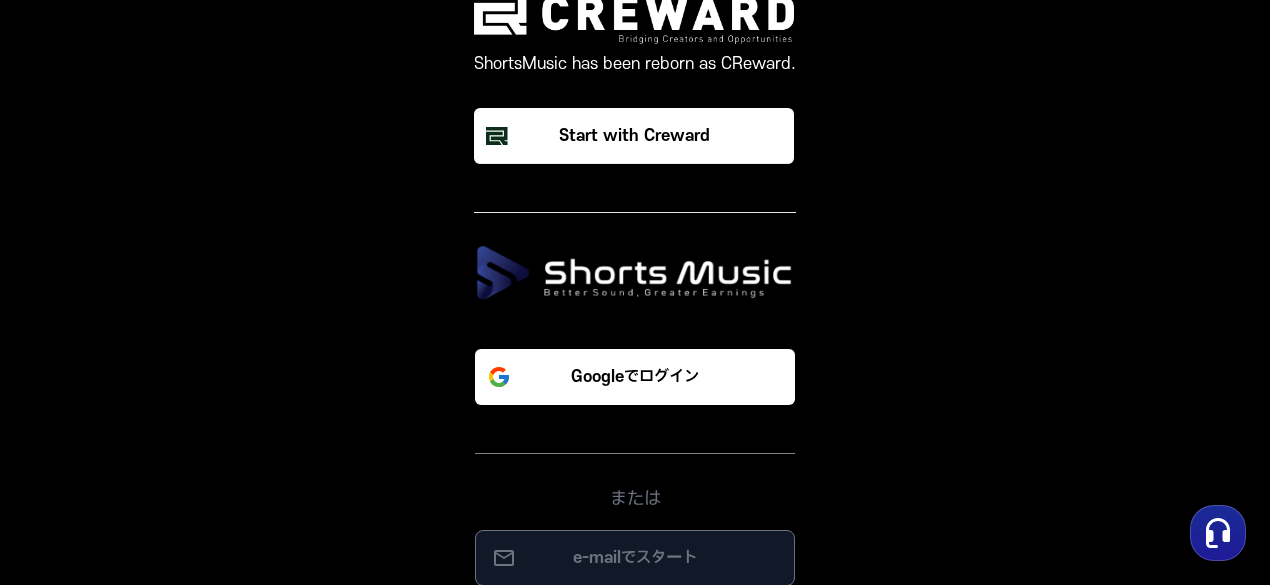 click on "e-mailでスタート" at bounding box center (635, 558) 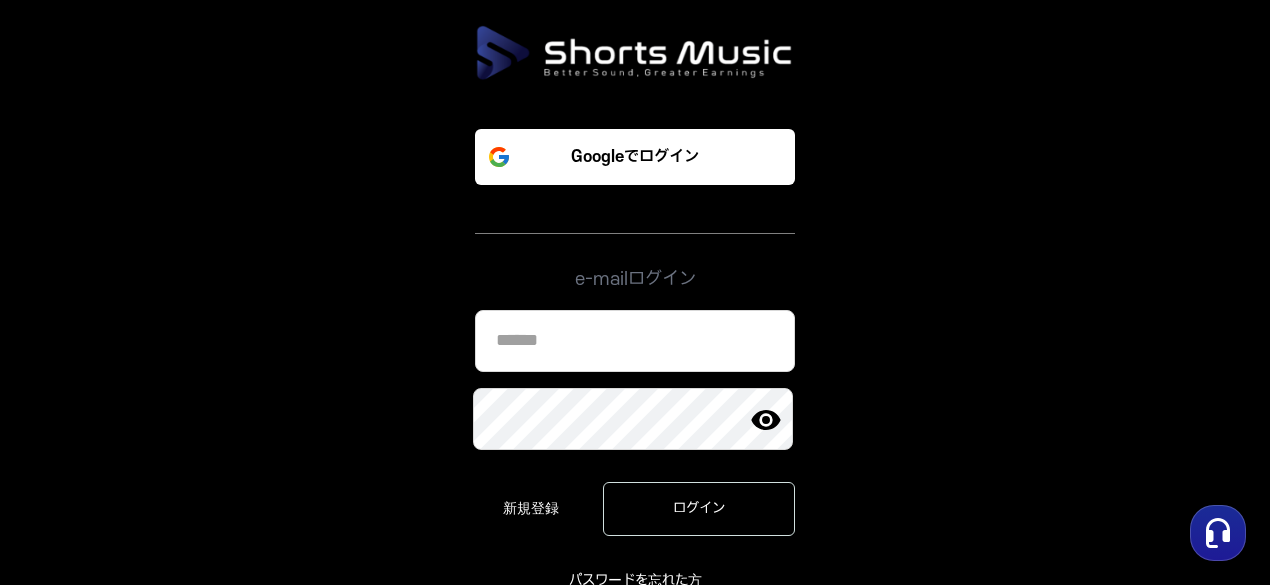 scroll, scrollTop: 233, scrollLeft: 0, axis: vertical 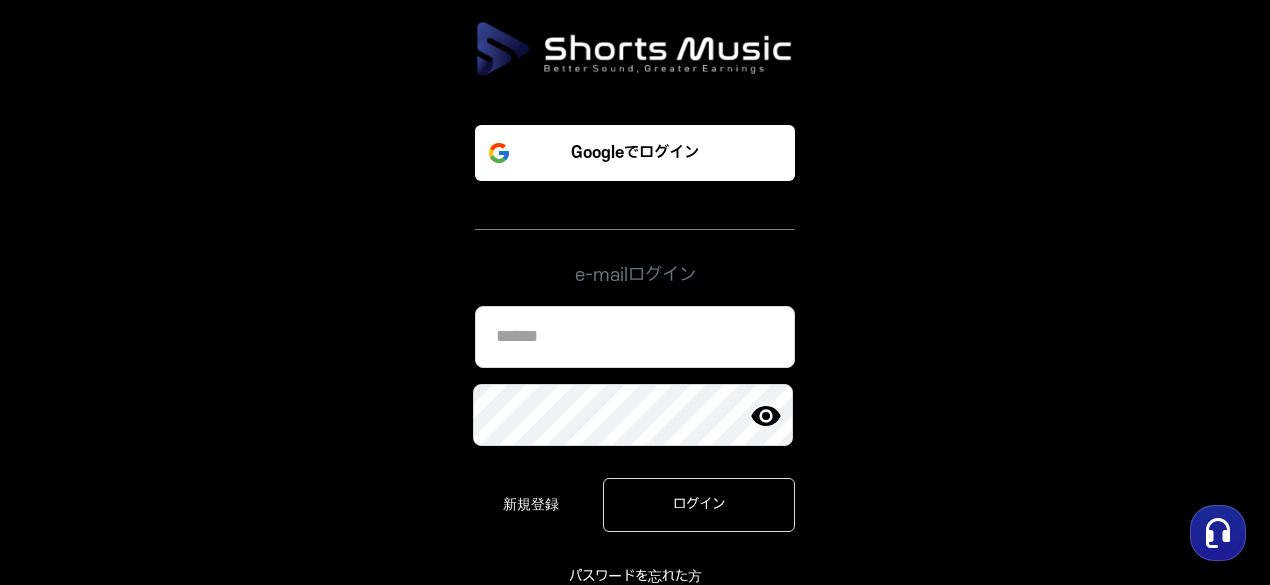 click at bounding box center (635, 337) 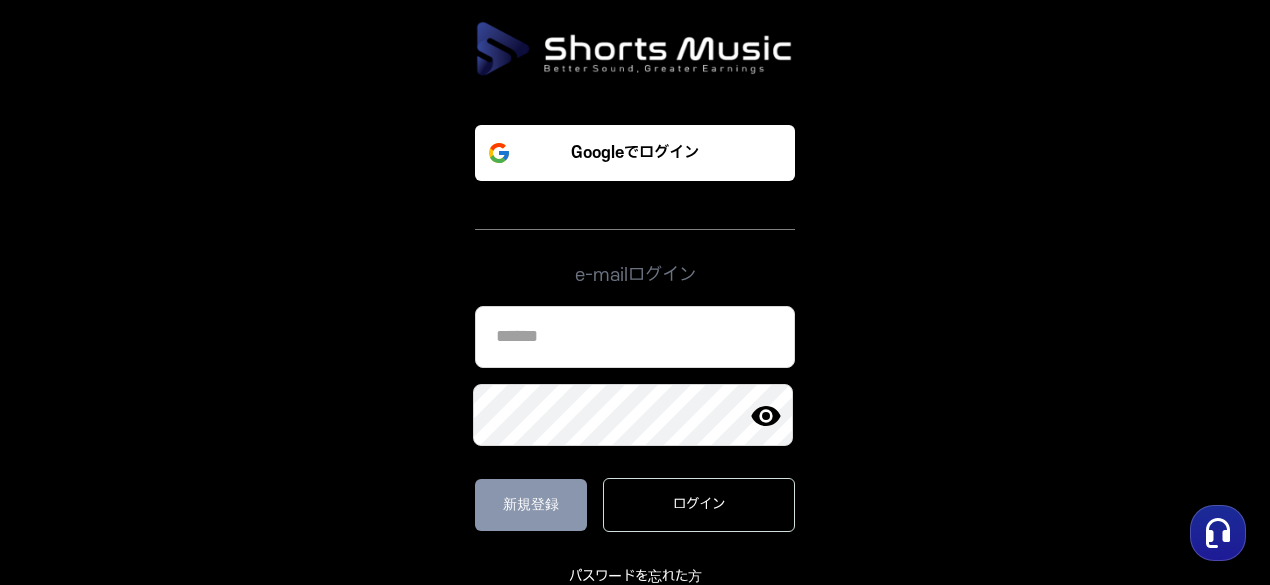 click on "新規登録" at bounding box center (531, 505) 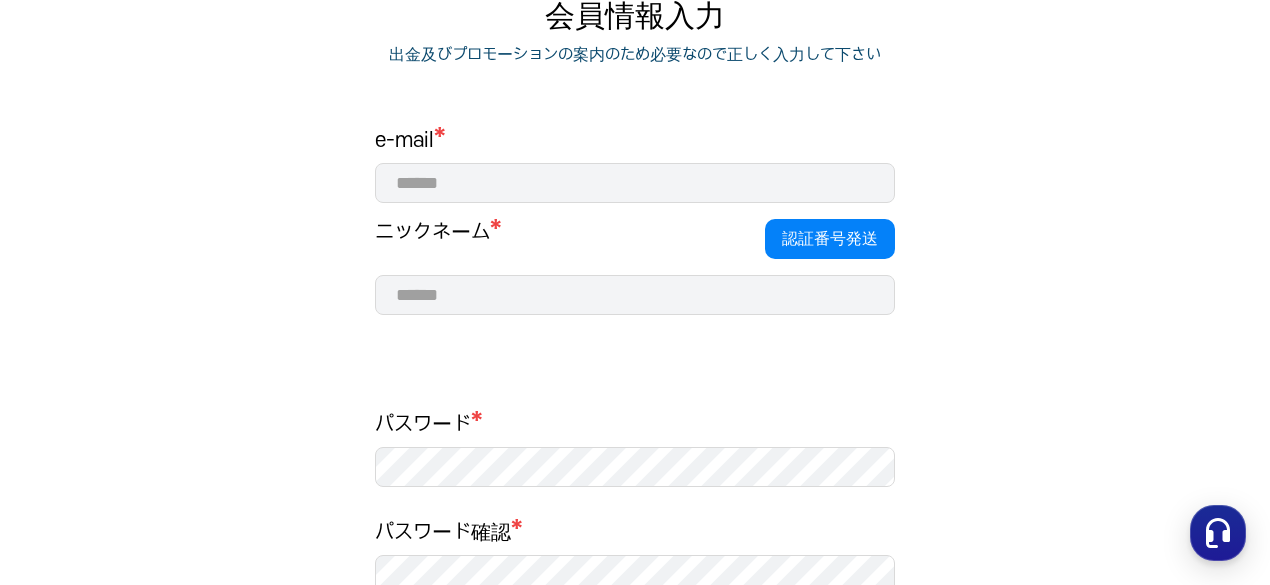 scroll, scrollTop: 0, scrollLeft: 0, axis: both 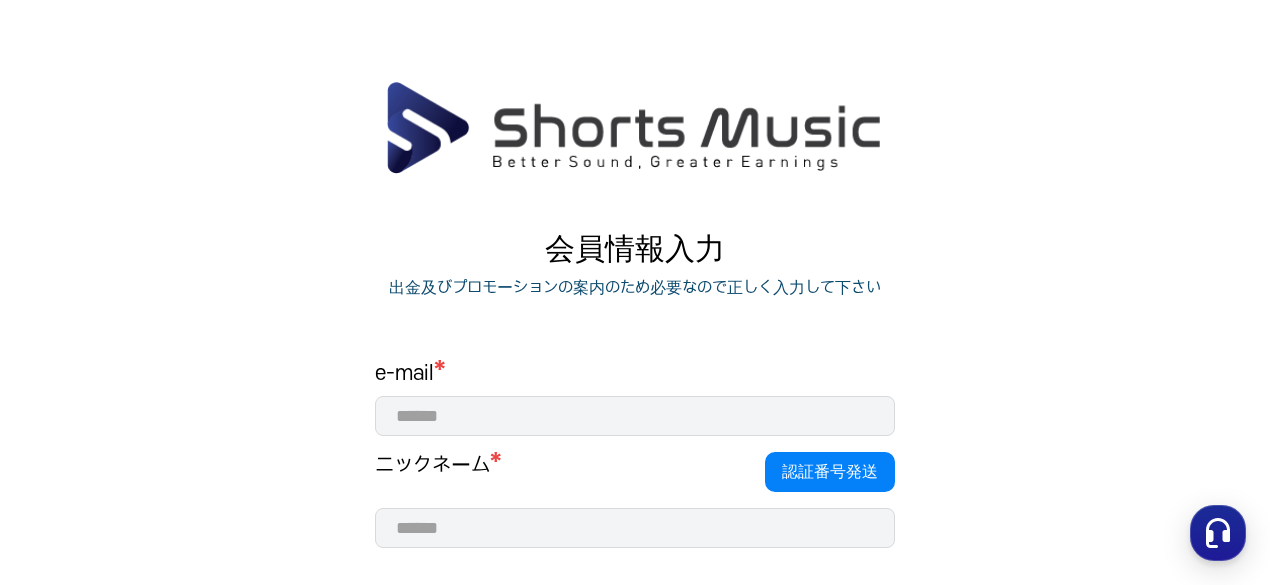 click at bounding box center [635, 416] 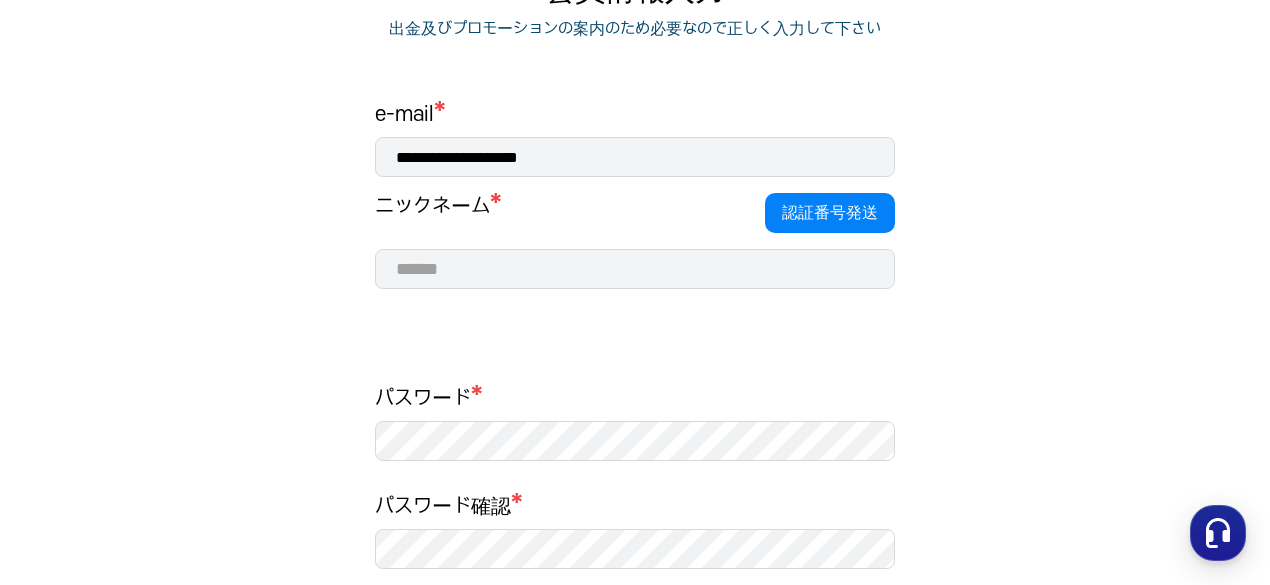 scroll, scrollTop: 260, scrollLeft: 0, axis: vertical 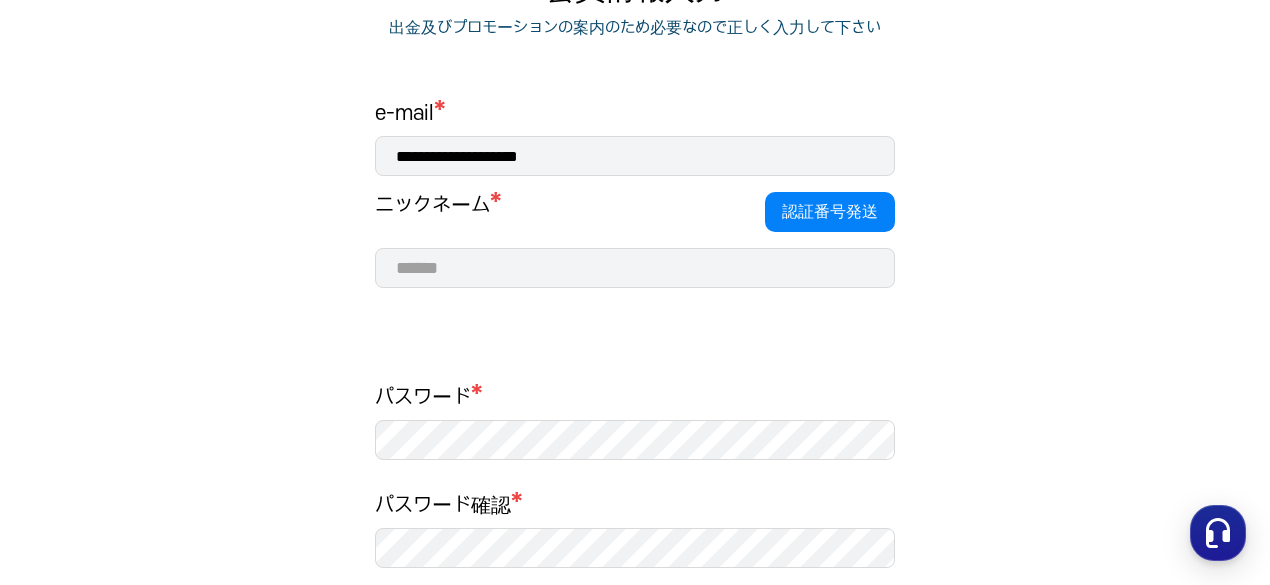 click at bounding box center [635, 268] 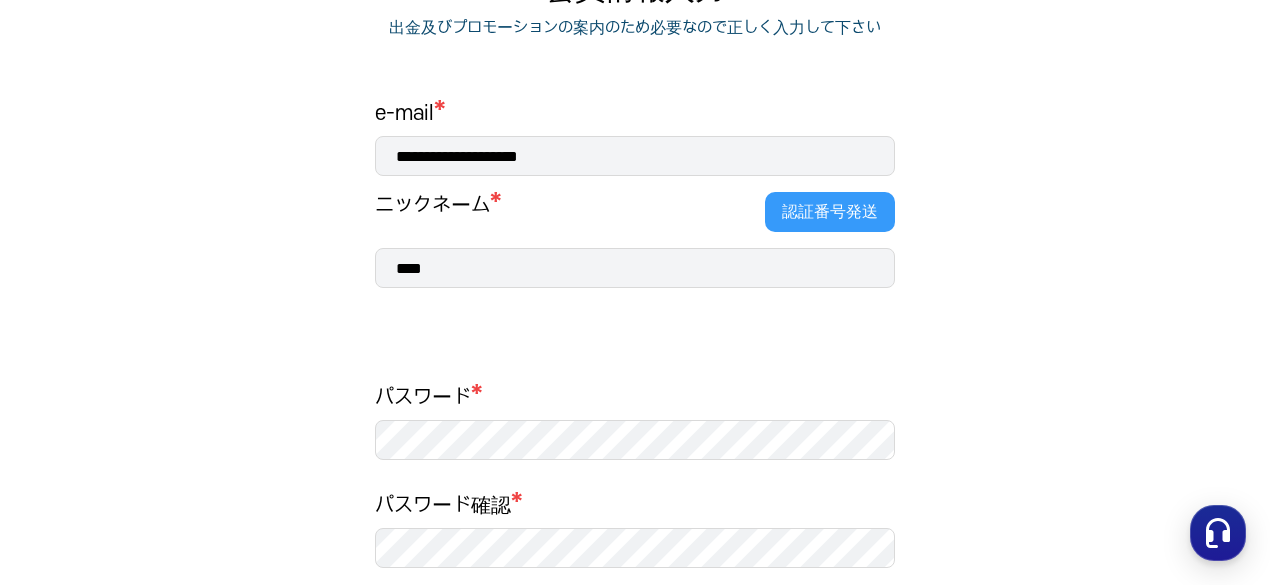type on "****" 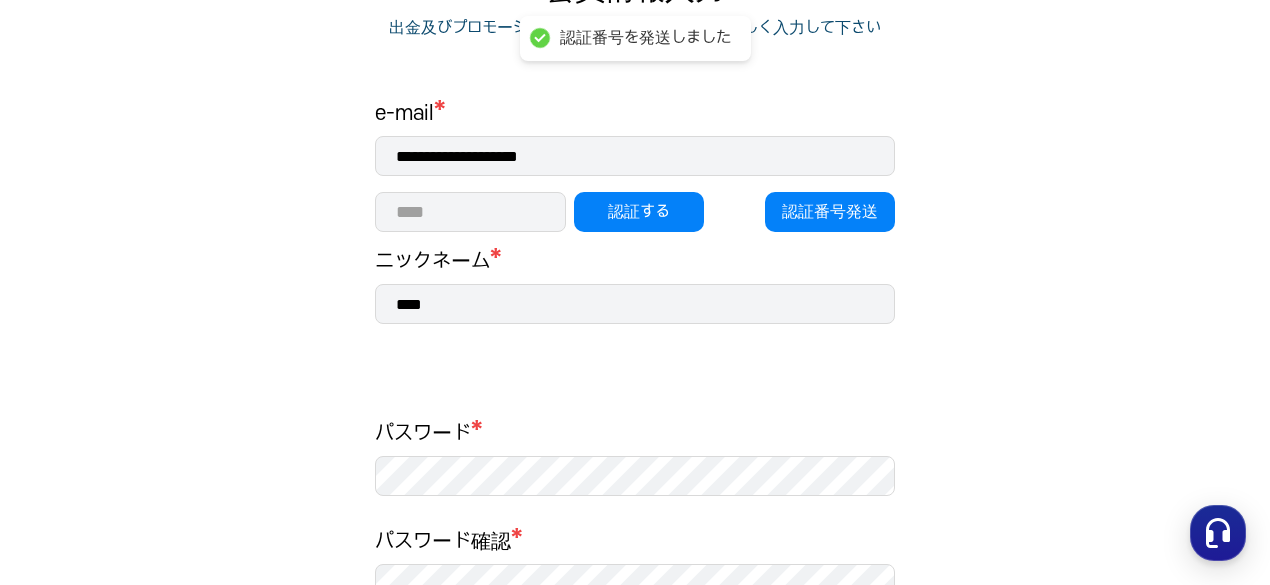 click at bounding box center (470, 212) 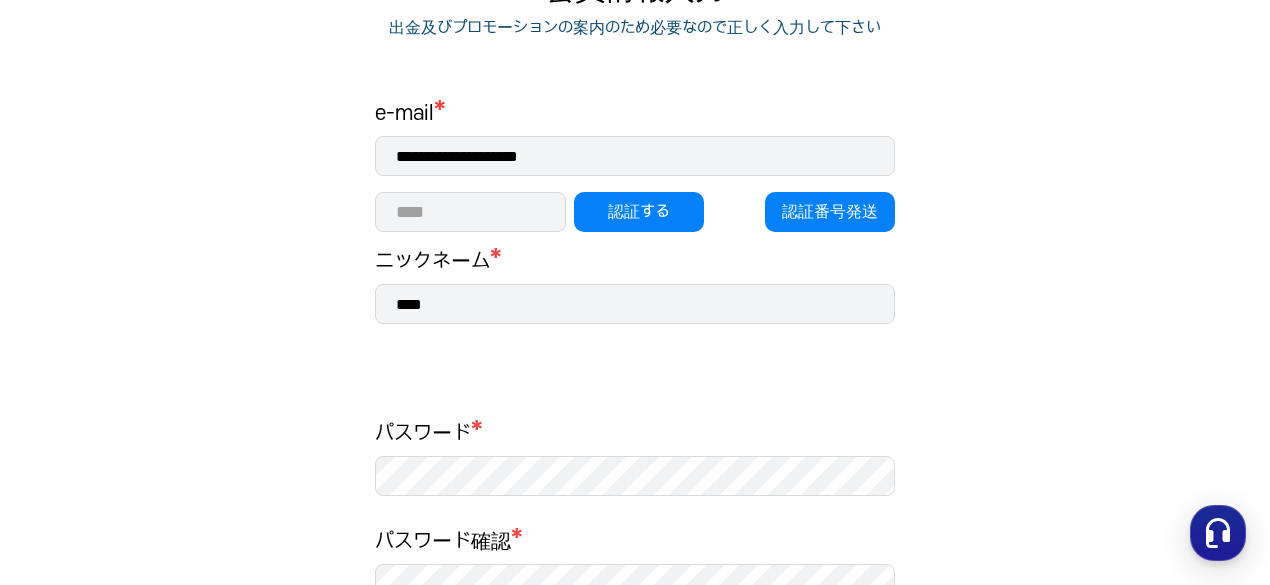 click at bounding box center (470, 212) 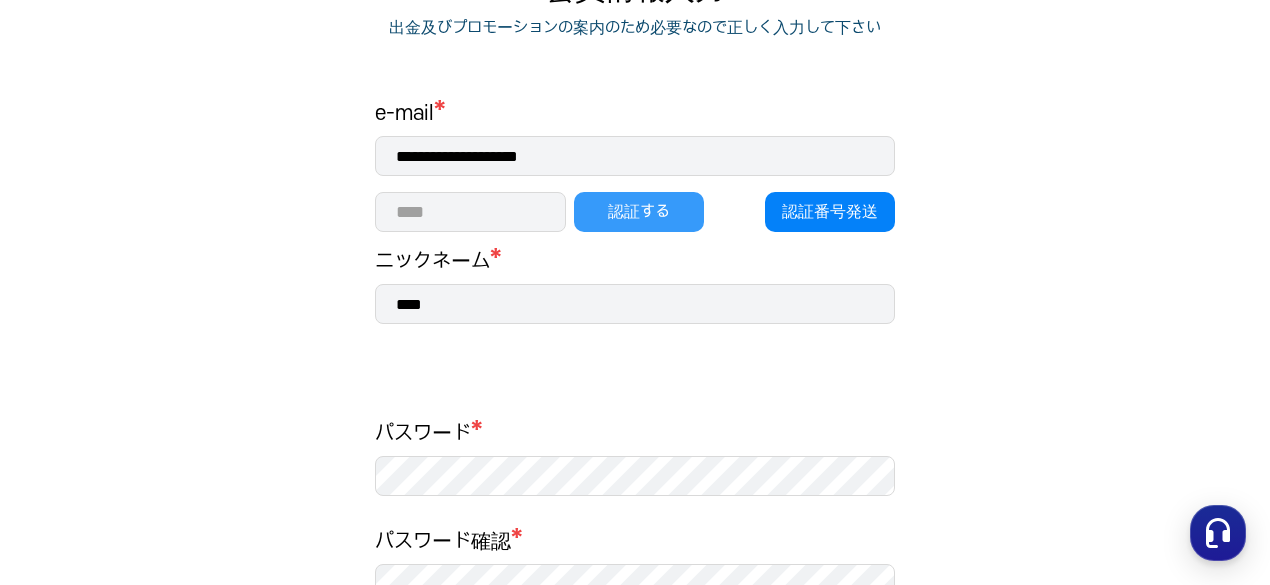 type on "*****" 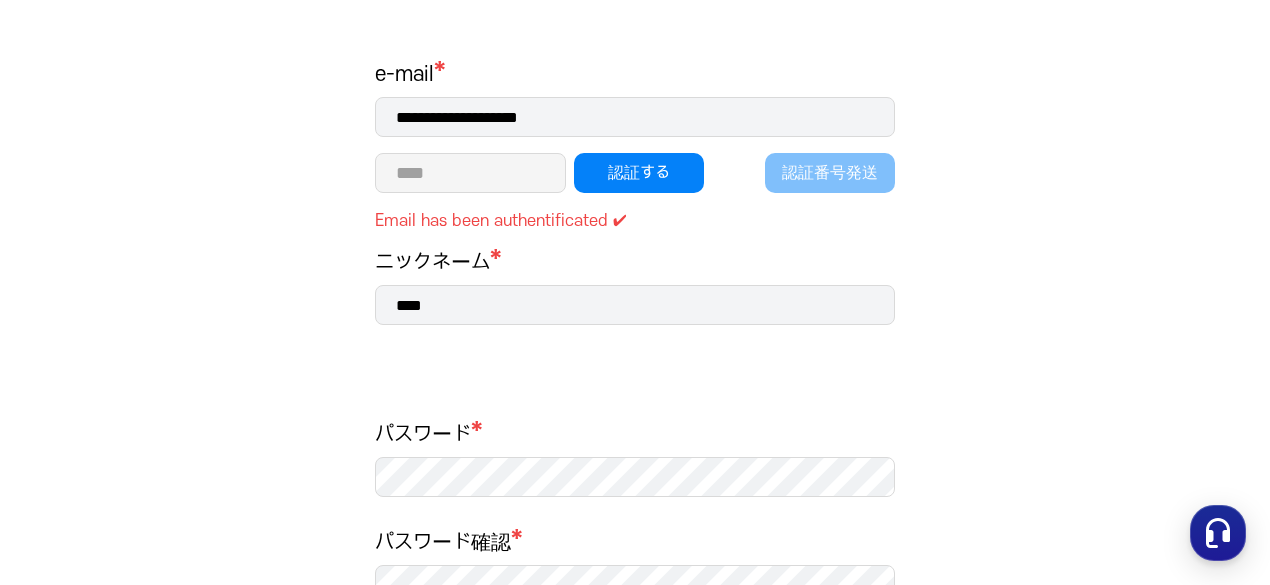 scroll, scrollTop: 302, scrollLeft: 0, axis: vertical 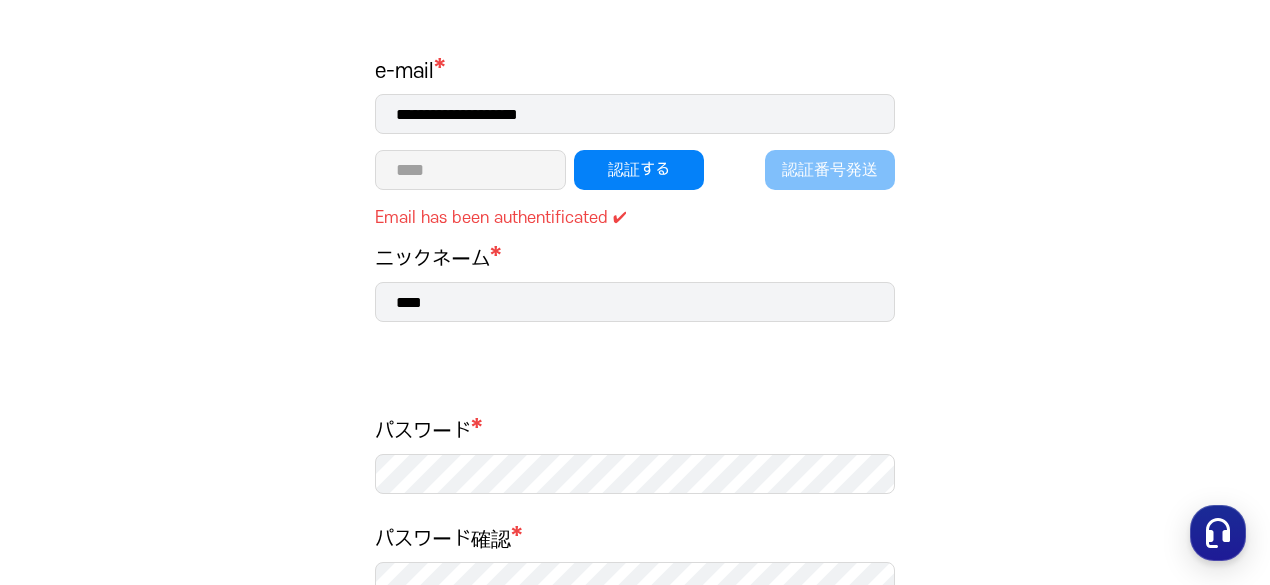drag, startPoint x: 1190, startPoint y: 1, endPoint x: 590, endPoint y: 366, distance: 702.2998 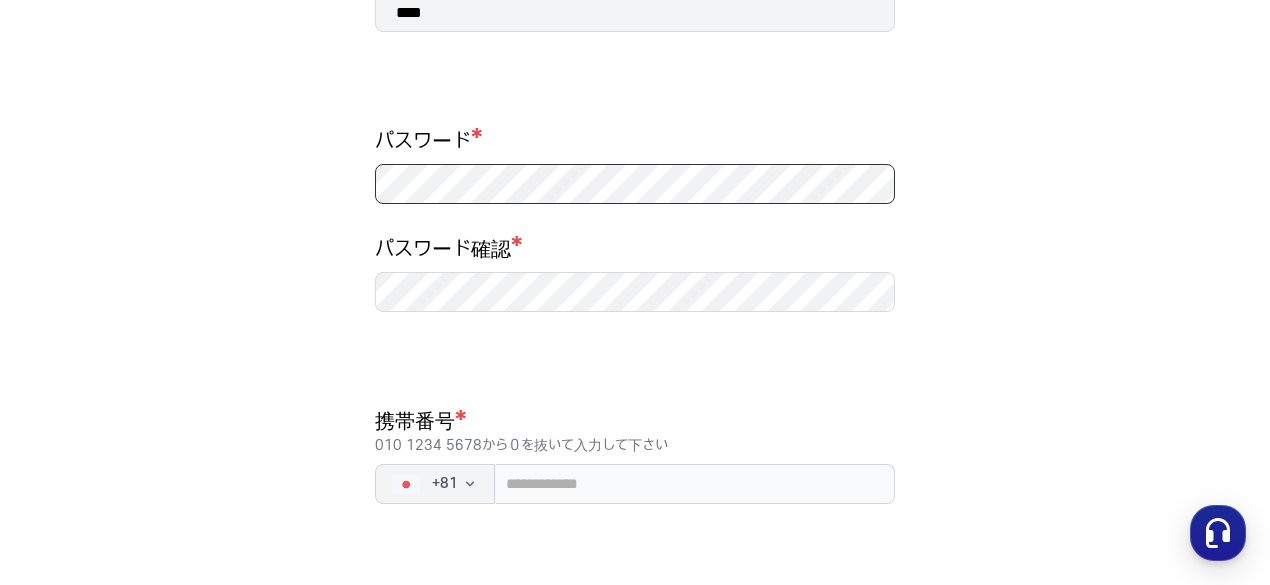 scroll, scrollTop: 595, scrollLeft: 0, axis: vertical 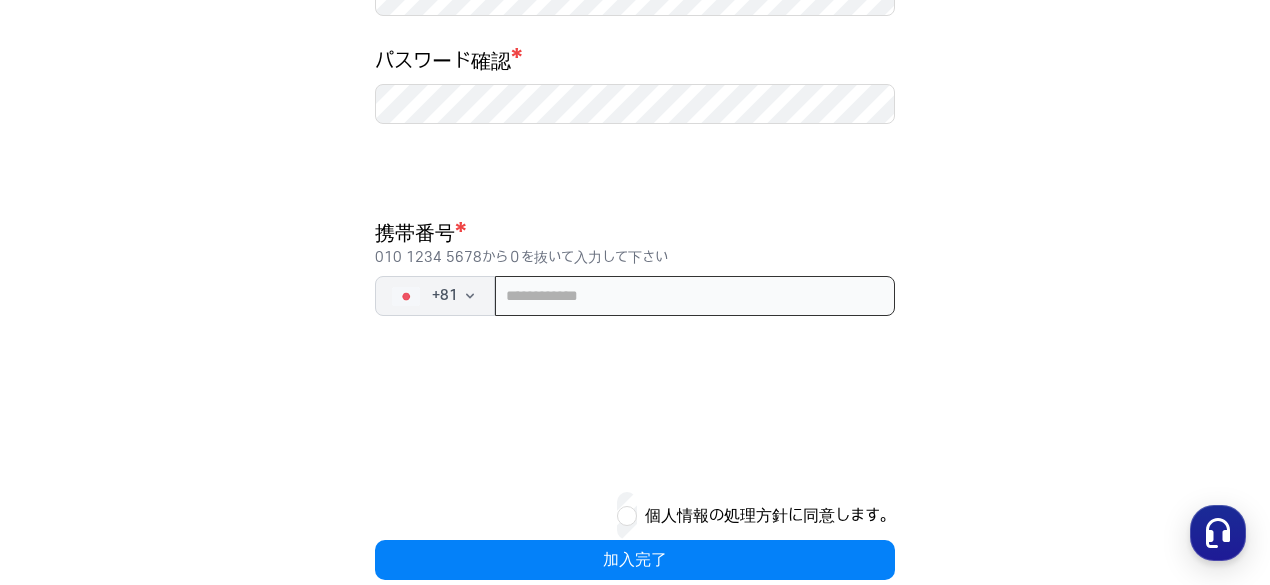 click at bounding box center [695, 296] 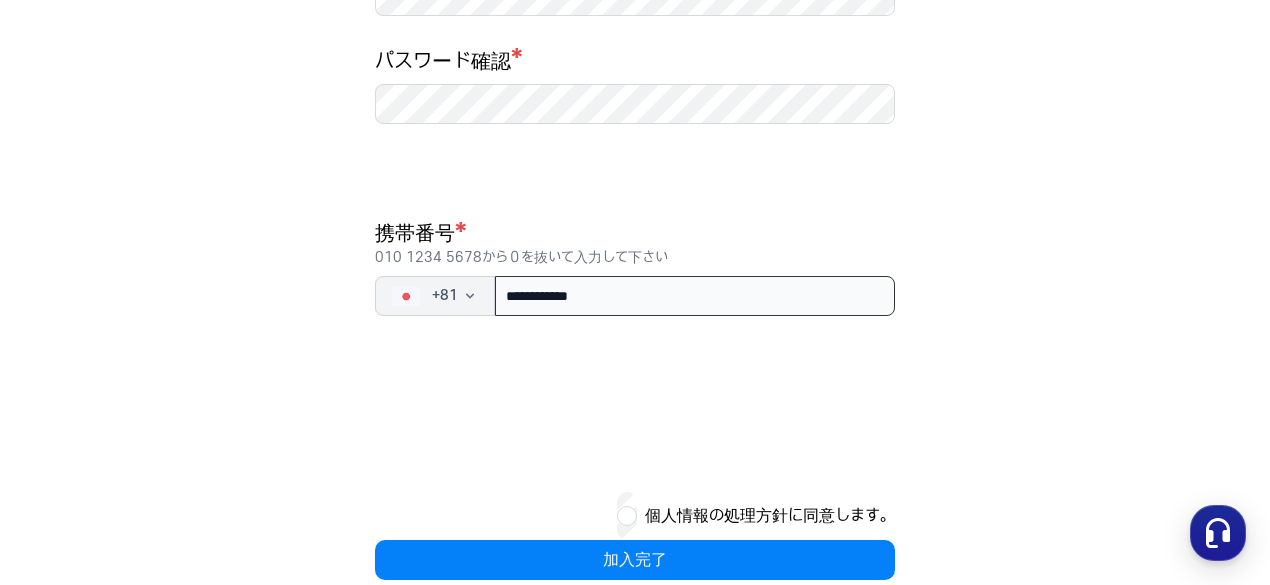 scroll, scrollTop: 814, scrollLeft: 0, axis: vertical 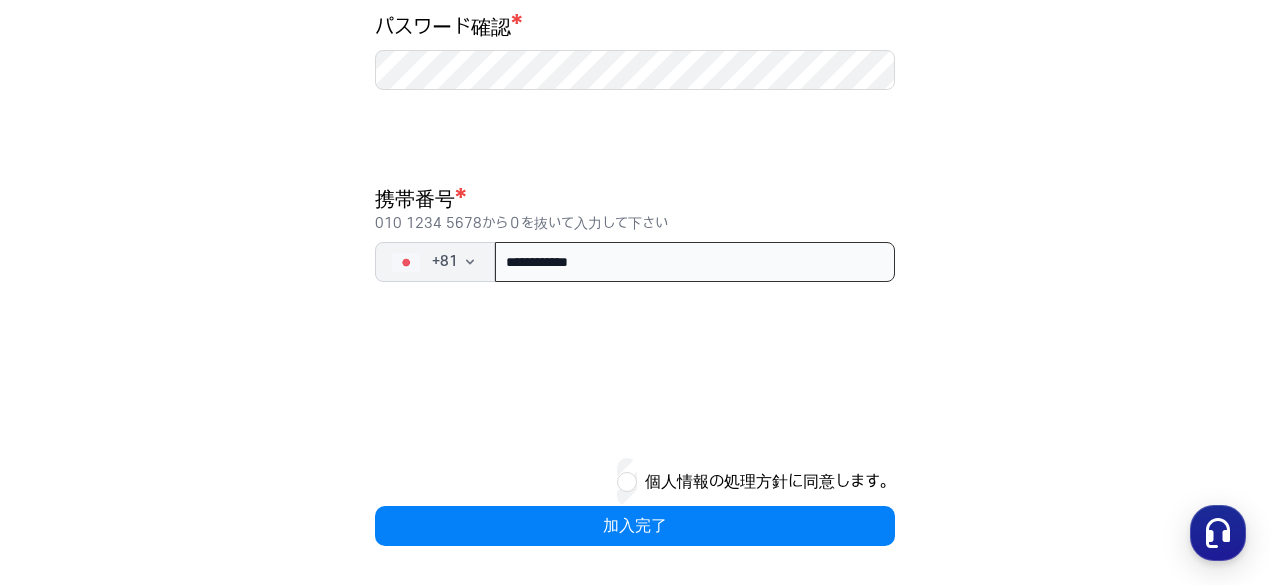 type on "**********" 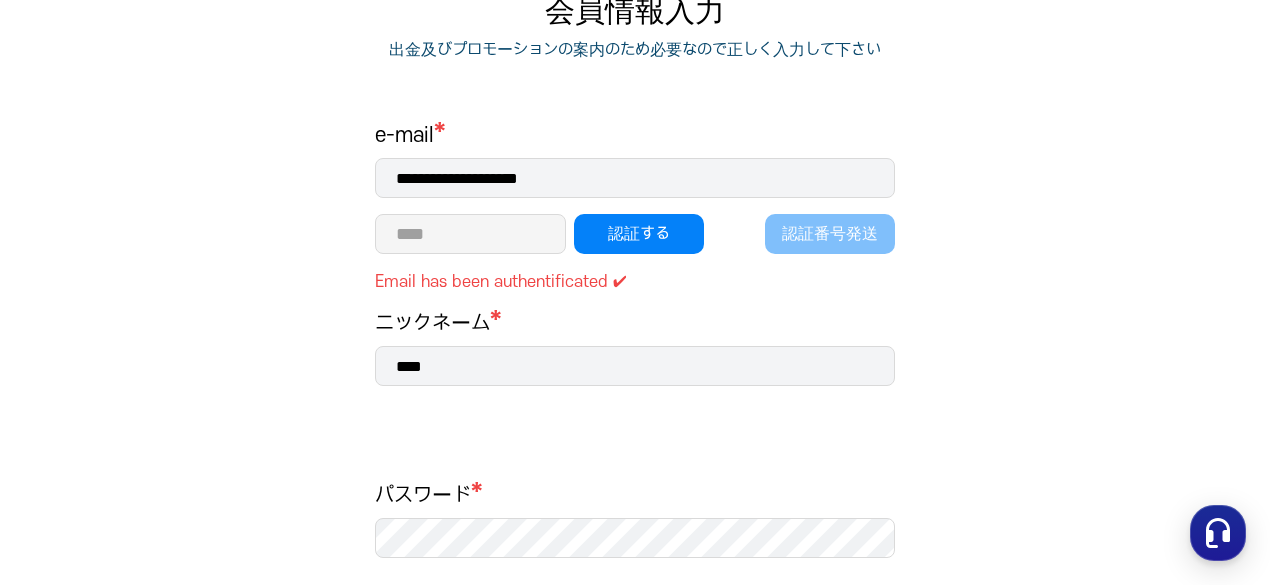 scroll, scrollTop: 814, scrollLeft: 0, axis: vertical 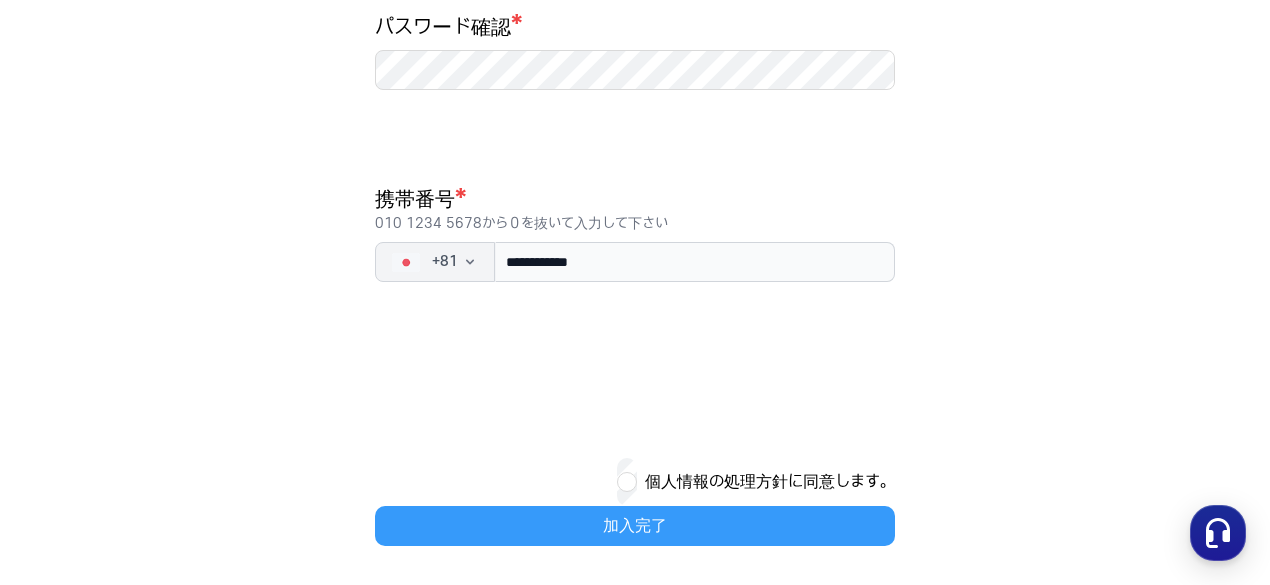 click on "加入完了" at bounding box center (635, 526) 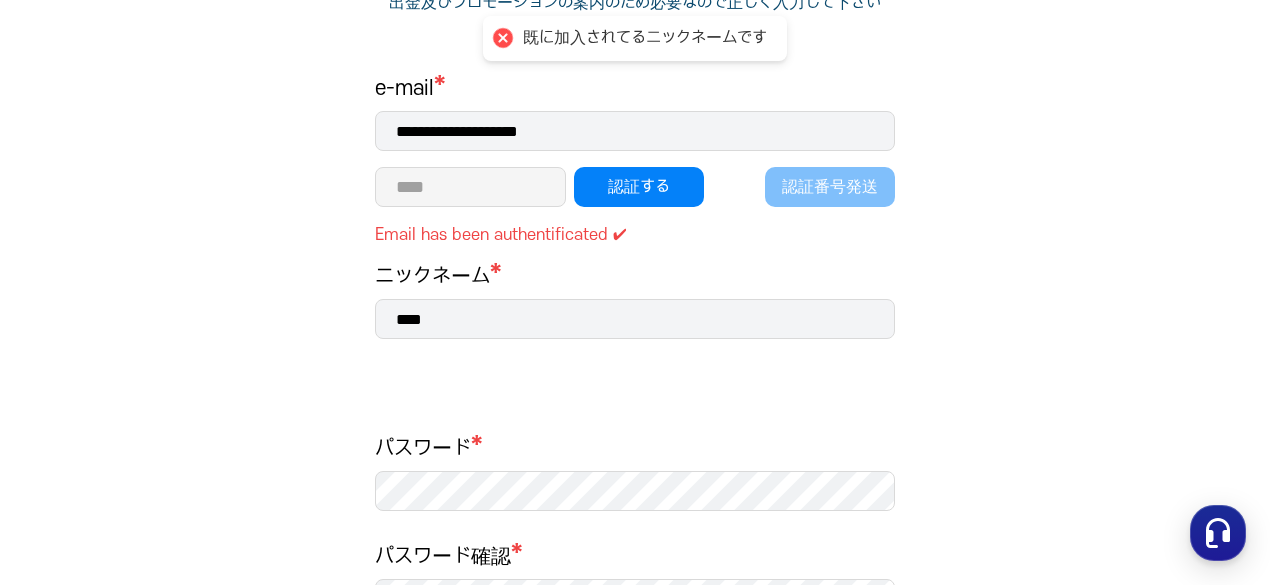 scroll, scrollTop: 302, scrollLeft: 0, axis: vertical 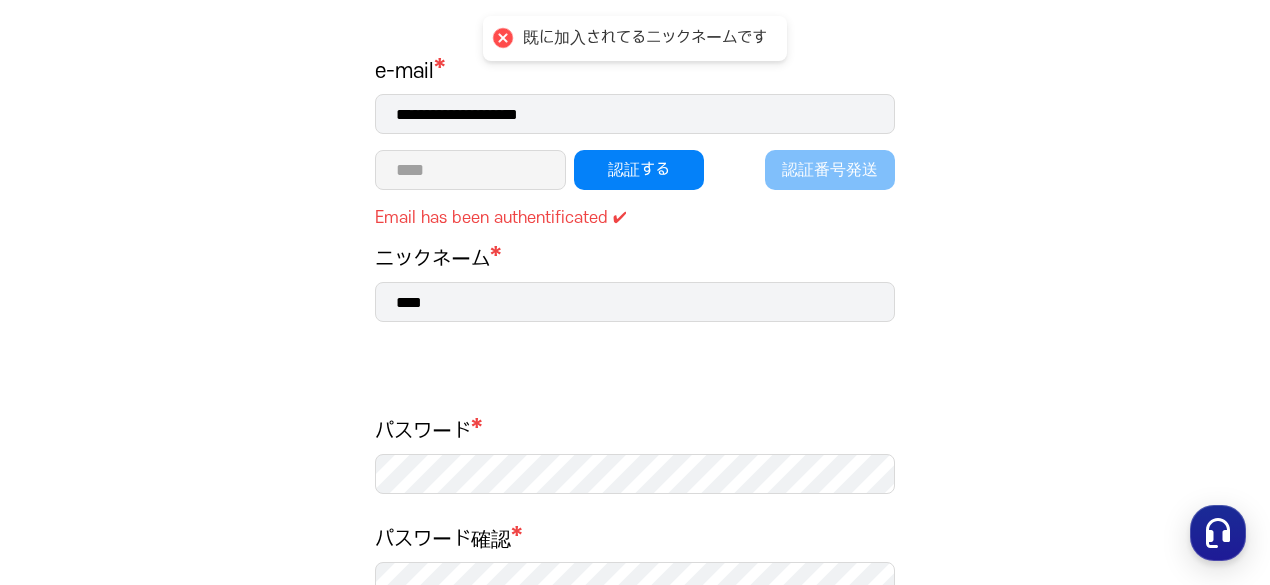 click on "****" at bounding box center [635, 302] 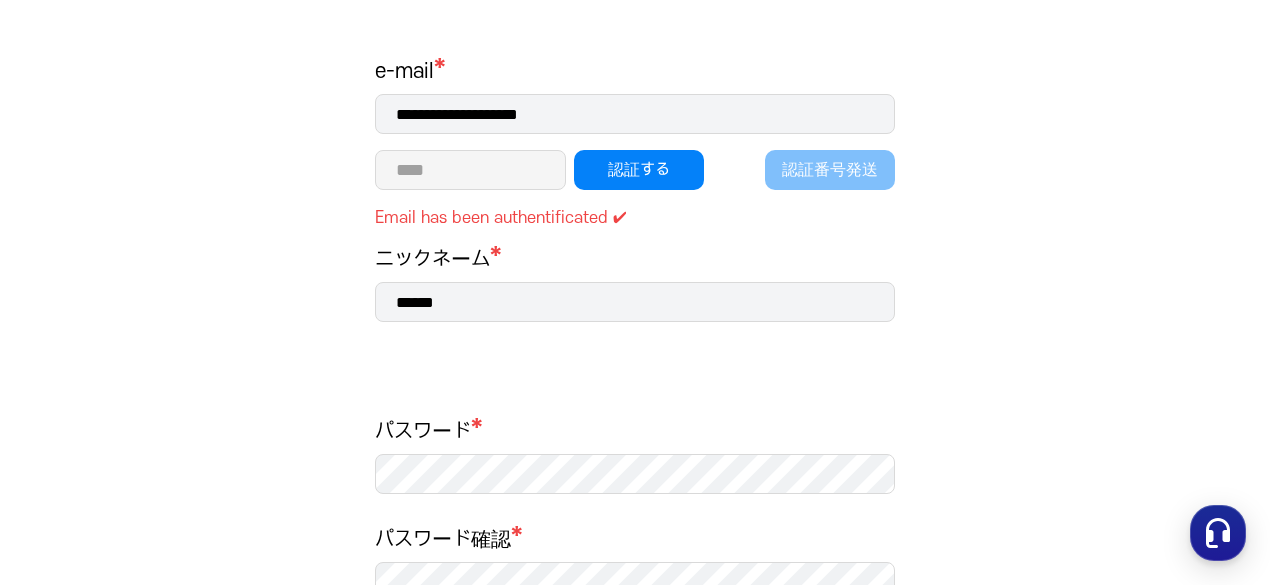 scroll, scrollTop: 814, scrollLeft: 0, axis: vertical 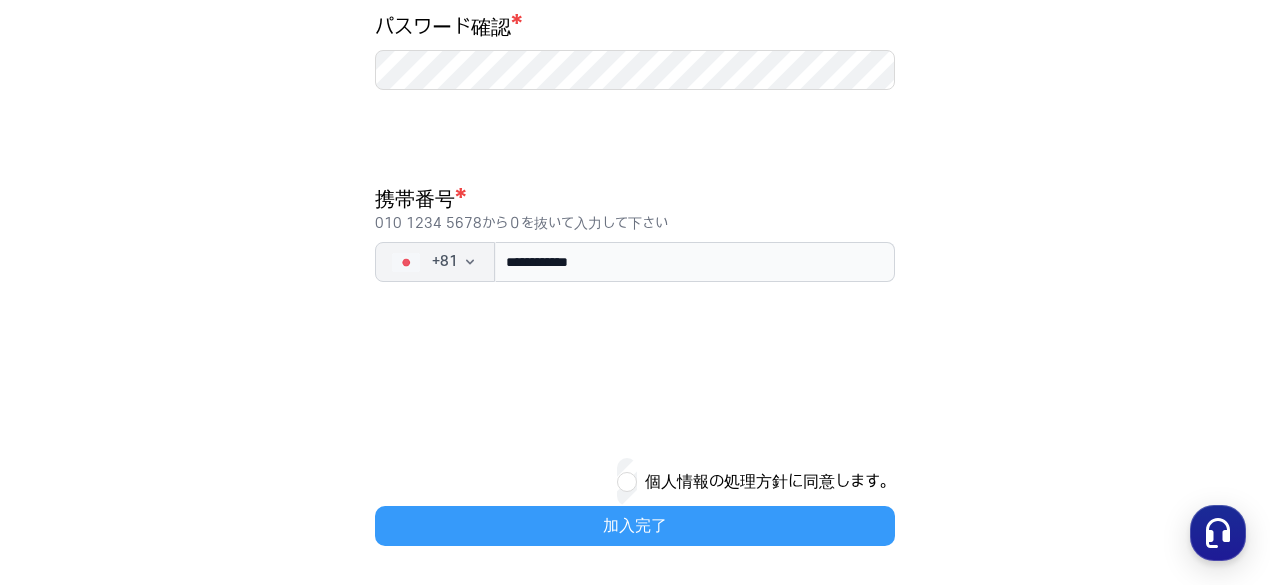 type on "******" 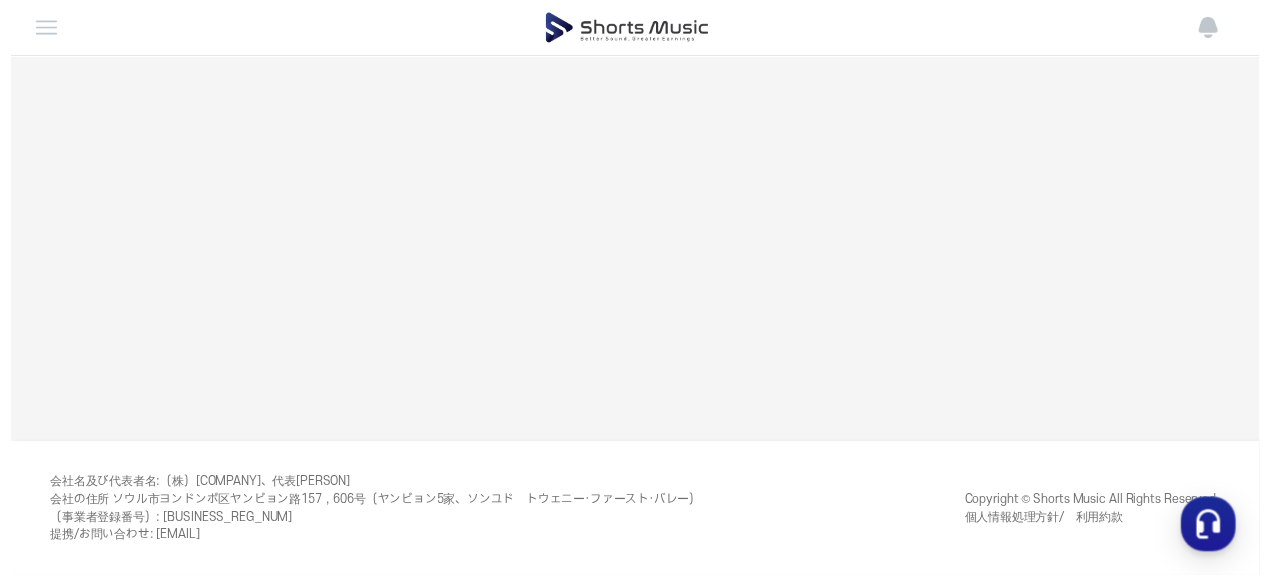 scroll, scrollTop: 0, scrollLeft: 0, axis: both 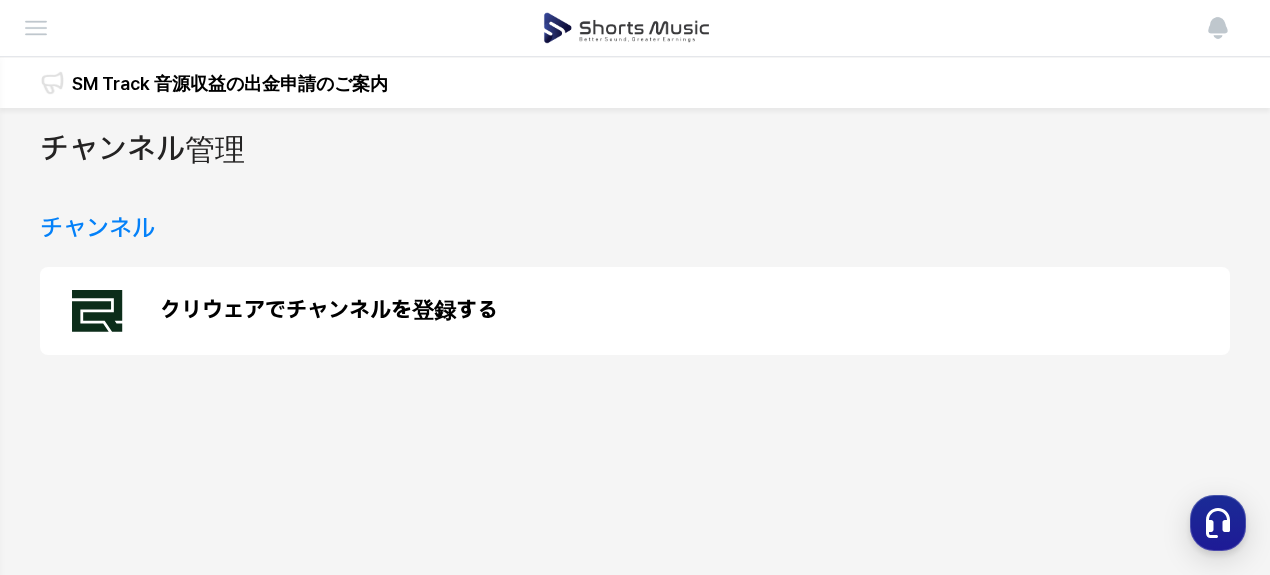 click at bounding box center (0, 0) 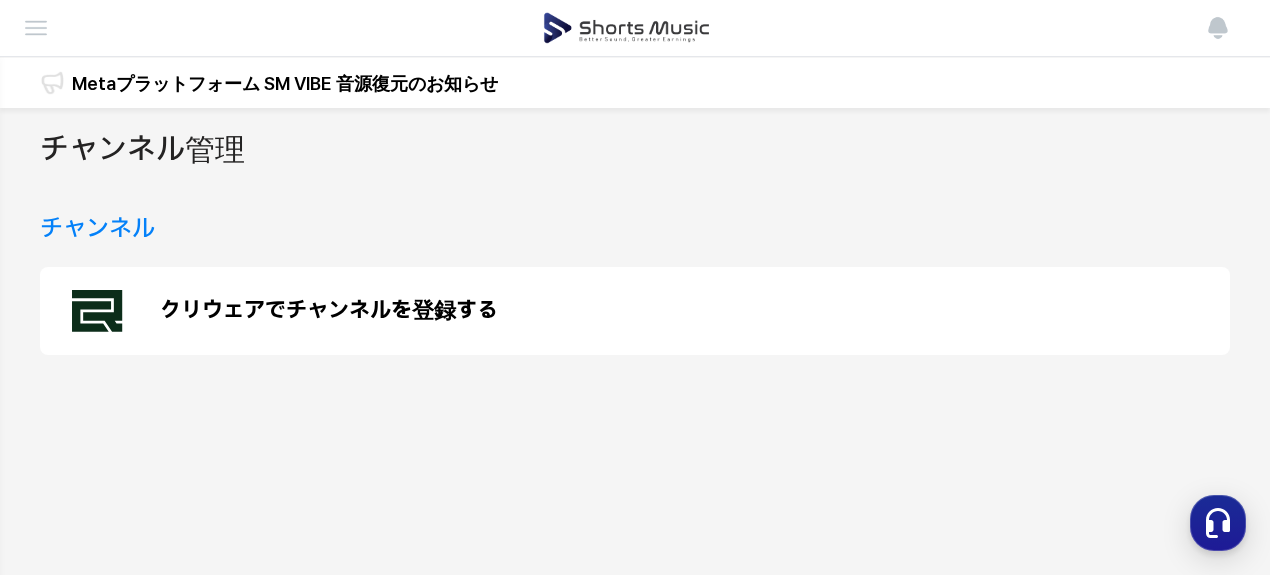 click at bounding box center [0, 0] 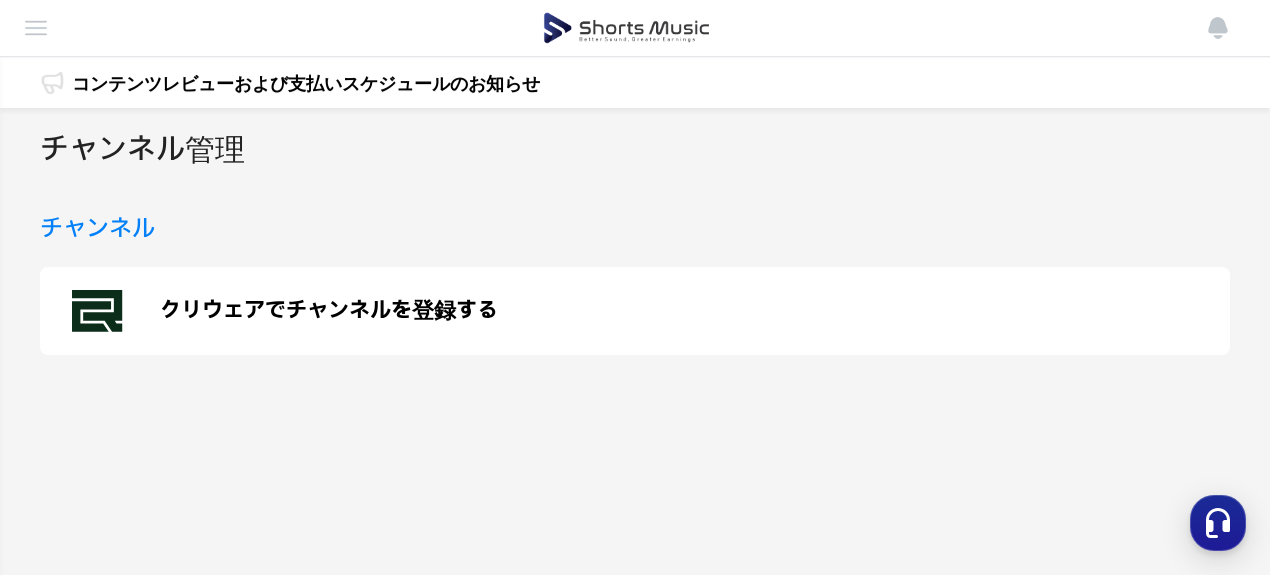 click on "クリウェアでチャンネルを登録する" at bounding box center [329, 311] 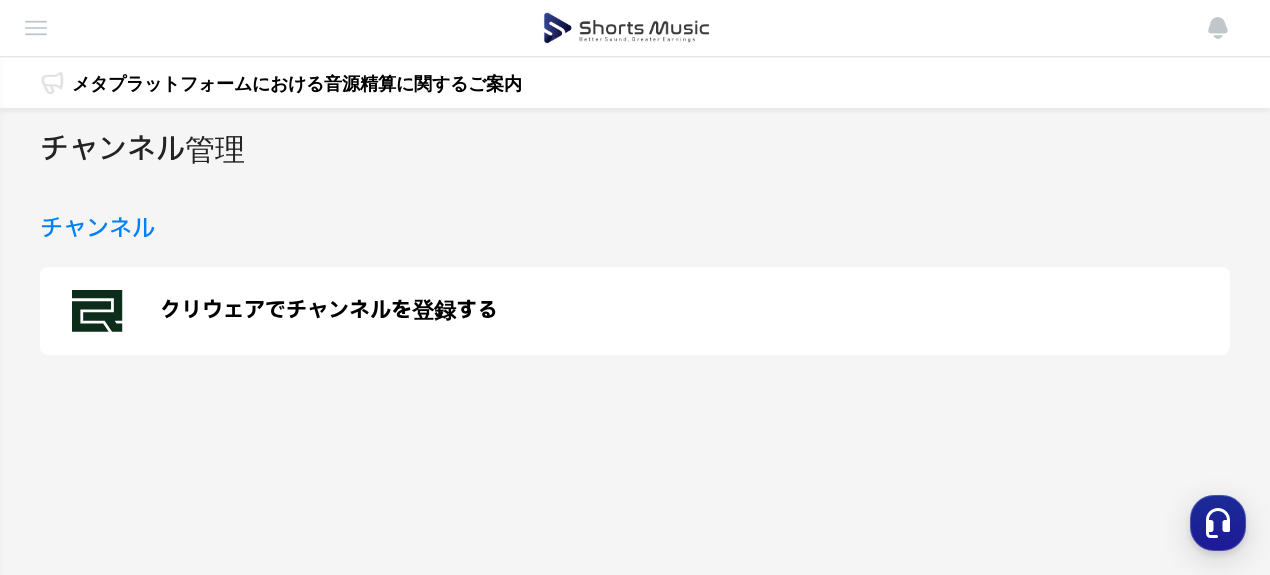 click on "チャンネル管理" at bounding box center [142, 150] 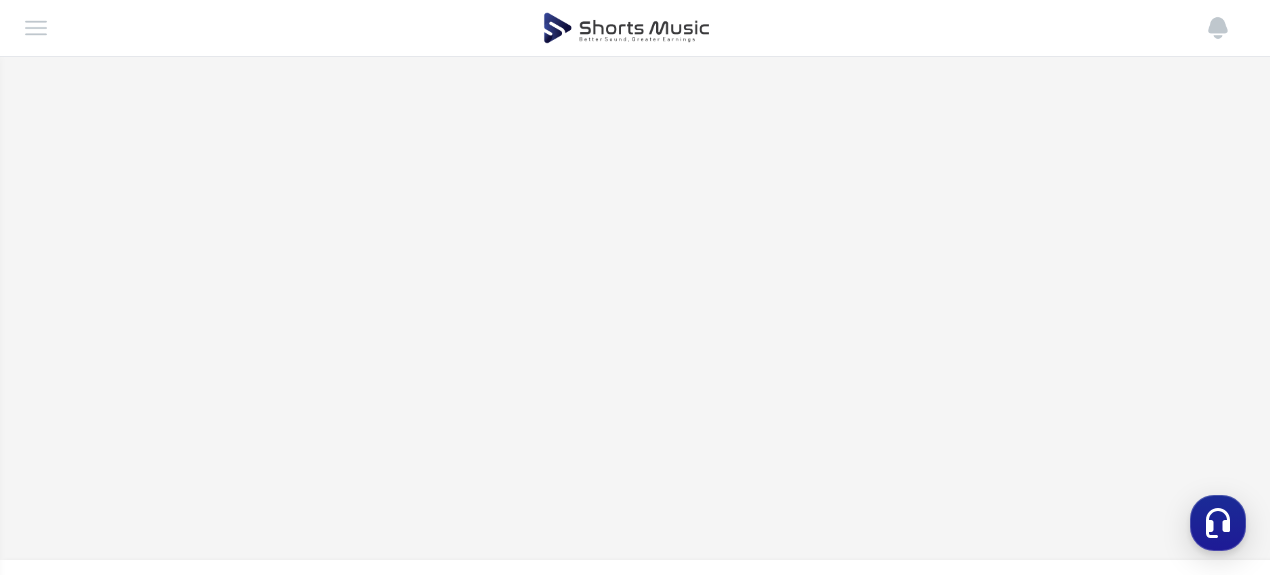 scroll, scrollTop: 0, scrollLeft: 0, axis: both 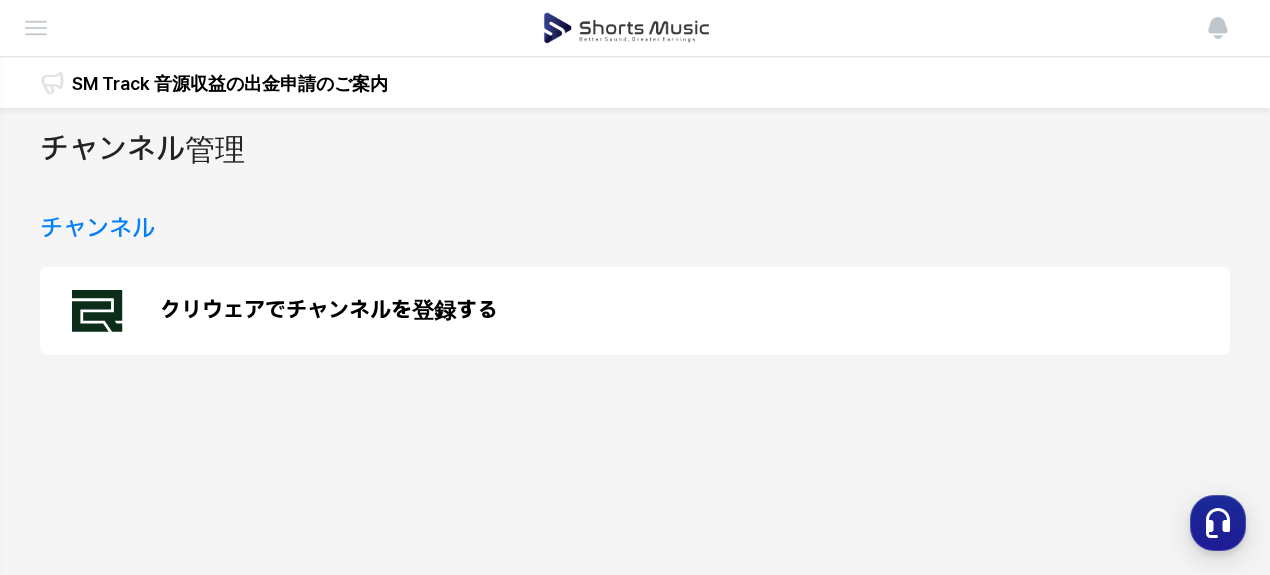 click at bounding box center [0, 0] 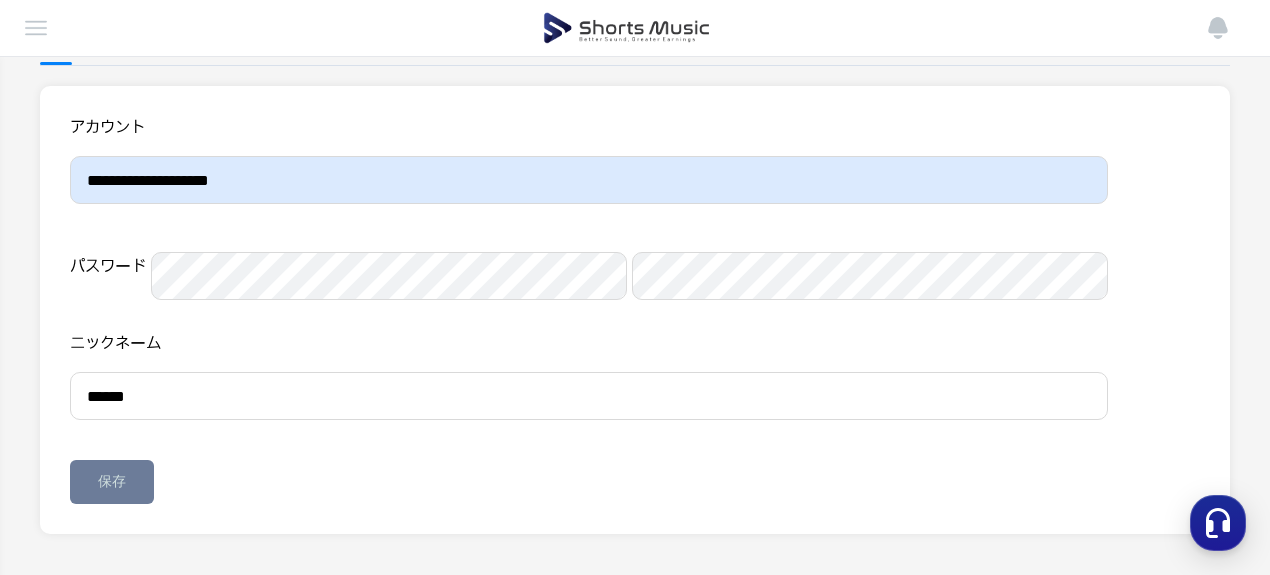 scroll, scrollTop: 179, scrollLeft: 0, axis: vertical 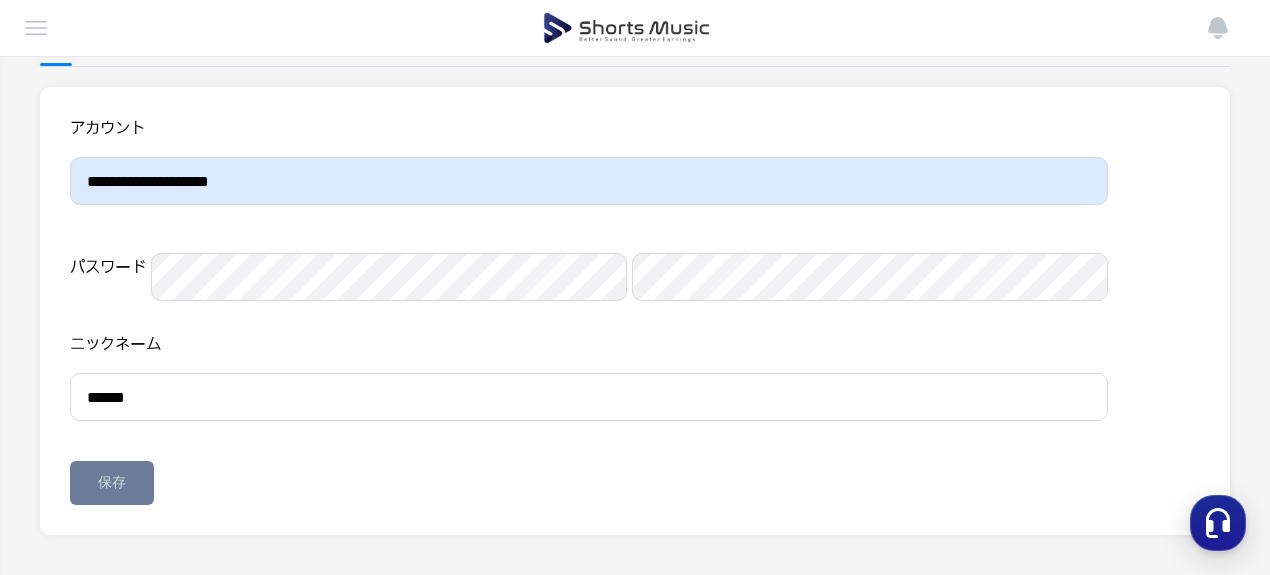 click at bounding box center (0, 0) 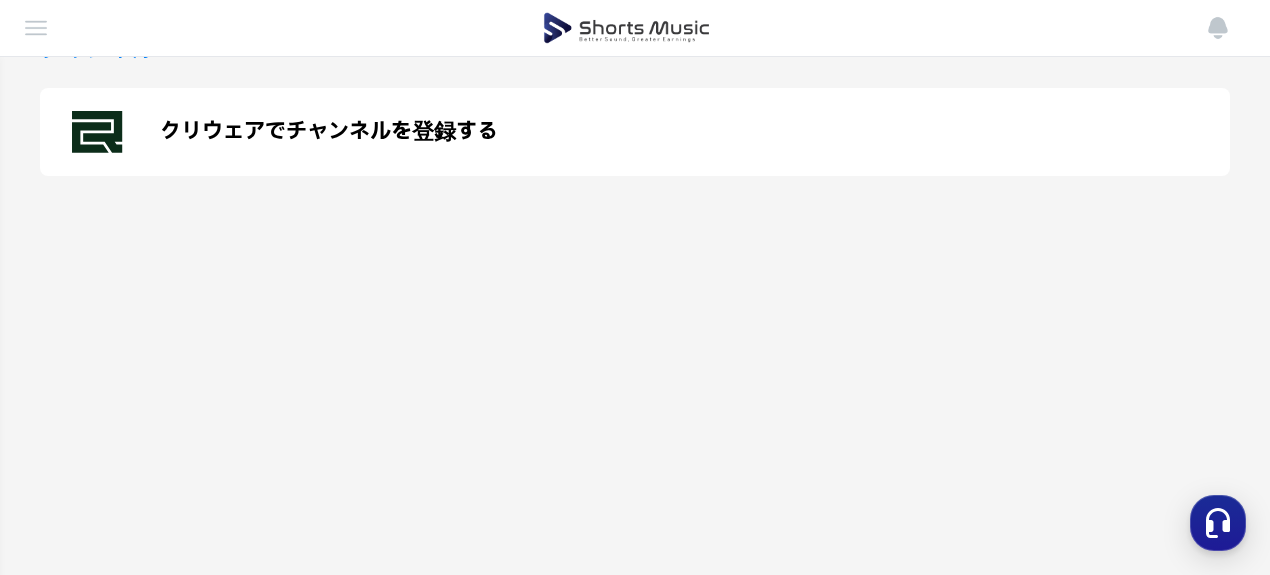 scroll, scrollTop: 0, scrollLeft: 0, axis: both 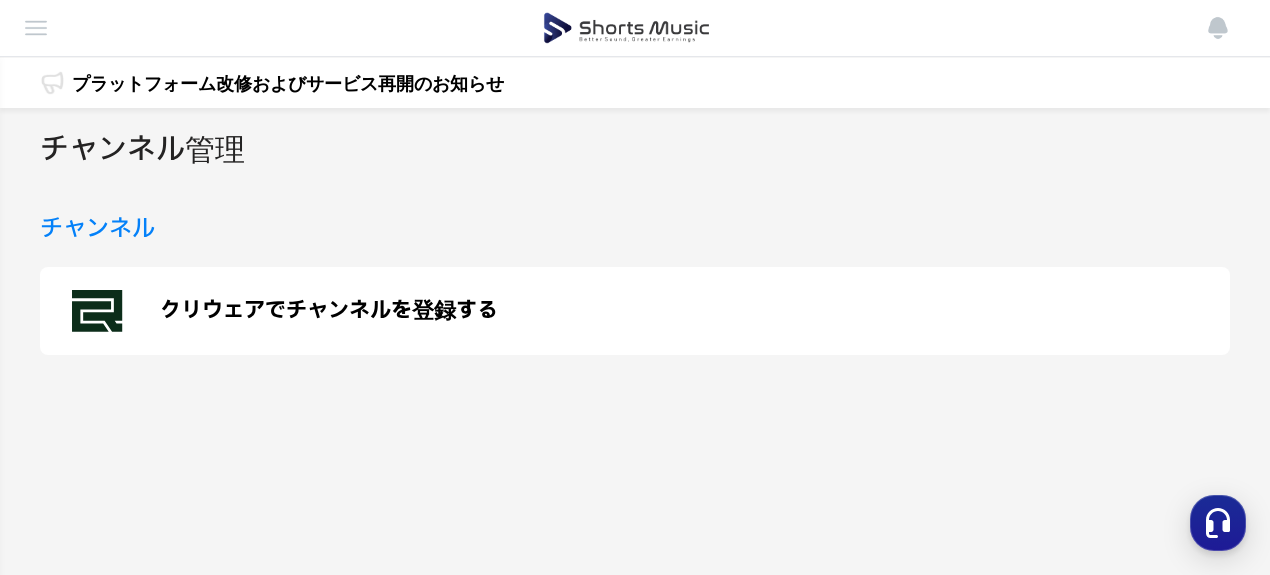 click on "クリウェアでチャンネルを登録する" at bounding box center (329, 311) 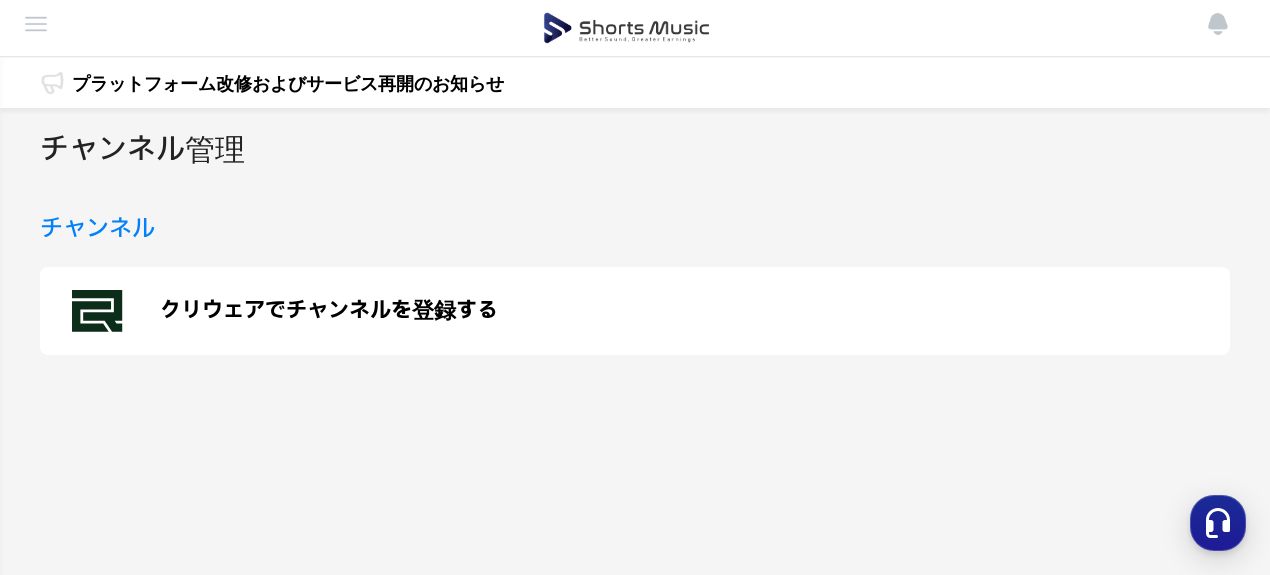 click at bounding box center (0, 0) 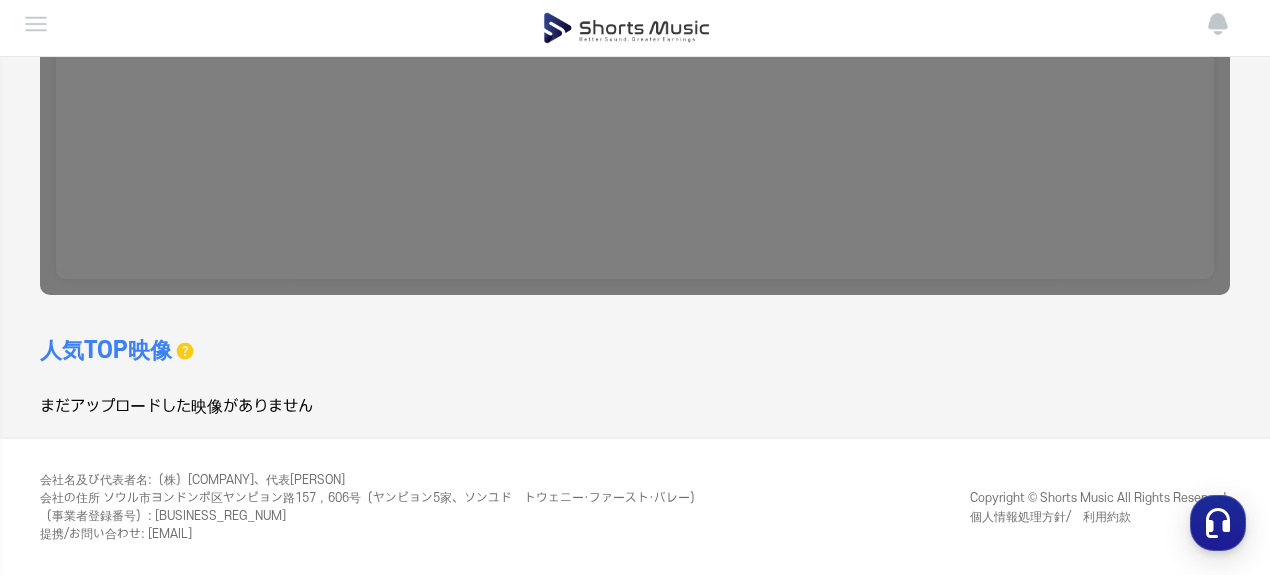 scroll, scrollTop: 0, scrollLeft: 0, axis: both 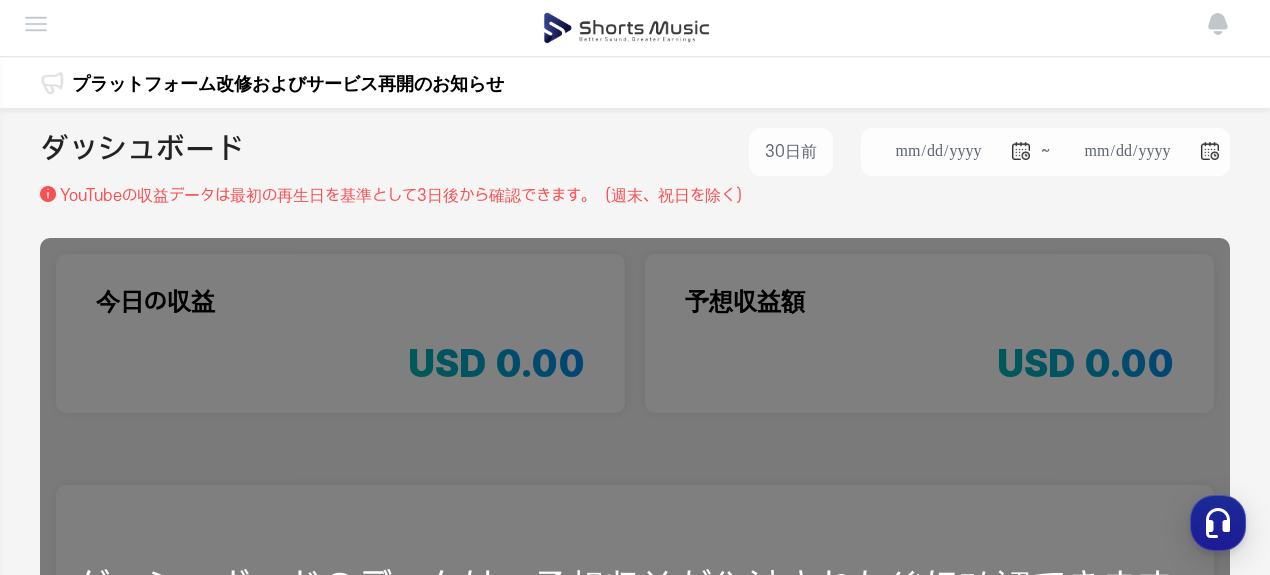 click on "チャンネル管理" at bounding box center (0, 0) 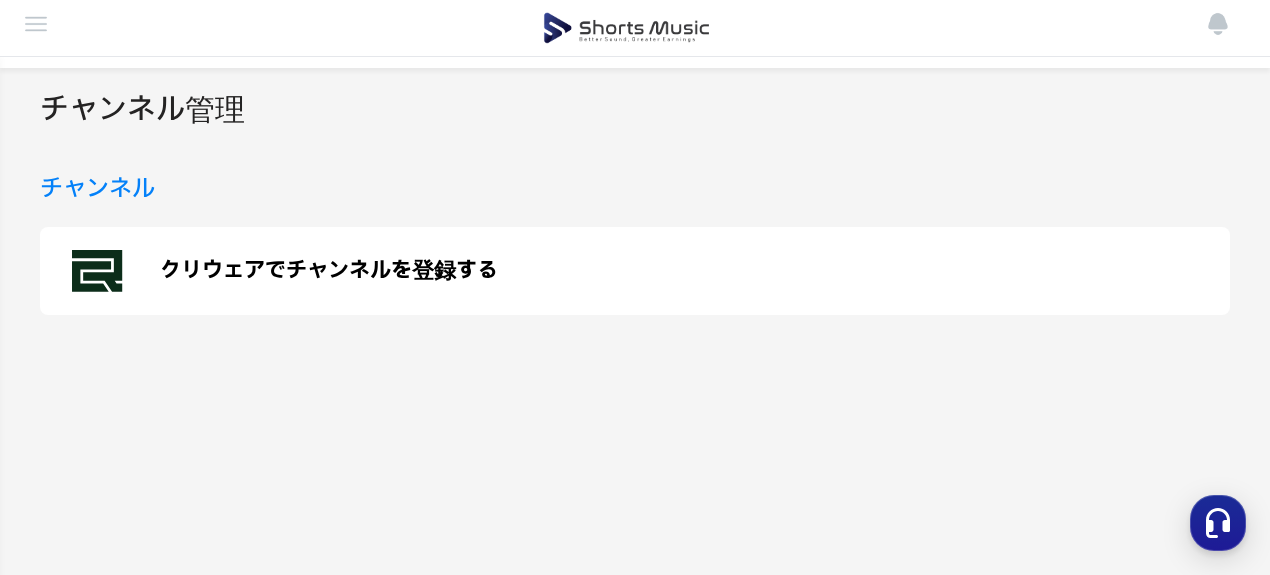 scroll, scrollTop: 0, scrollLeft: 0, axis: both 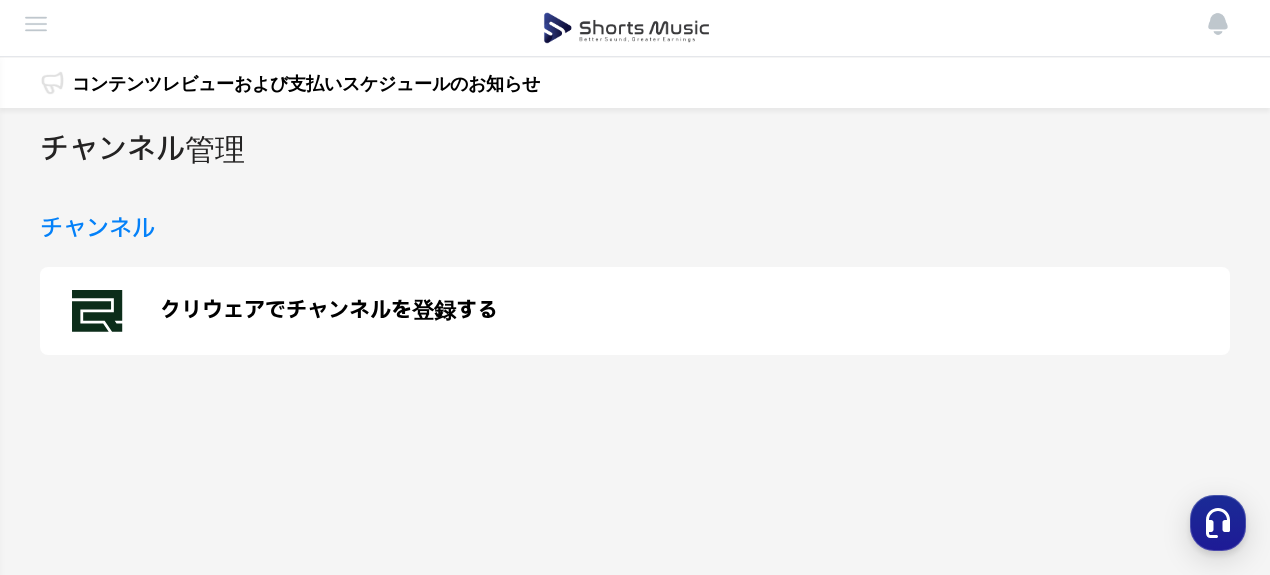 click on "クリウェアでチャンネルを登録する" at bounding box center (329, 311) 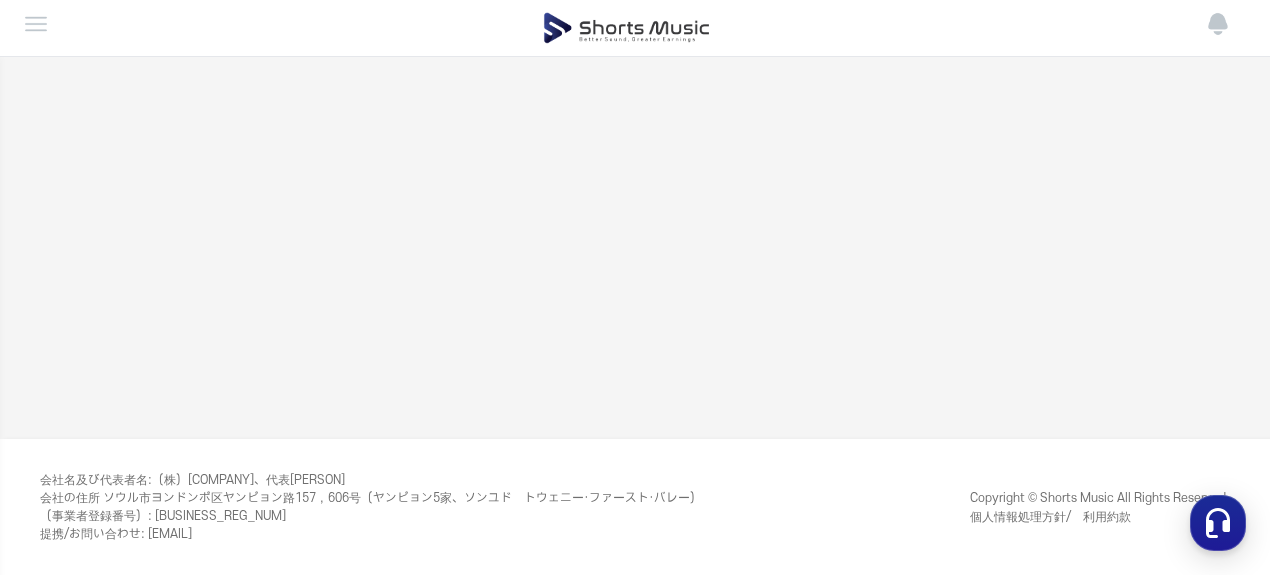 scroll, scrollTop: 0, scrollLeft: 0, axis: both 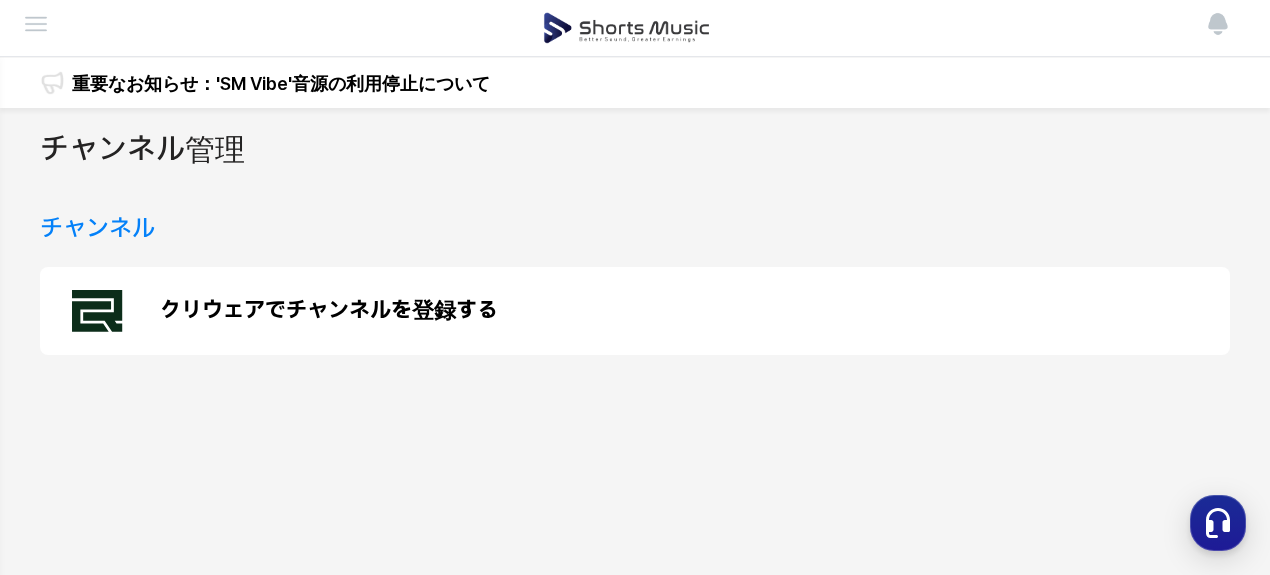 click on "ダッシュボード   実績管理   チャンネル管理   出金   お知らせ" at bounding box center [635, 28] 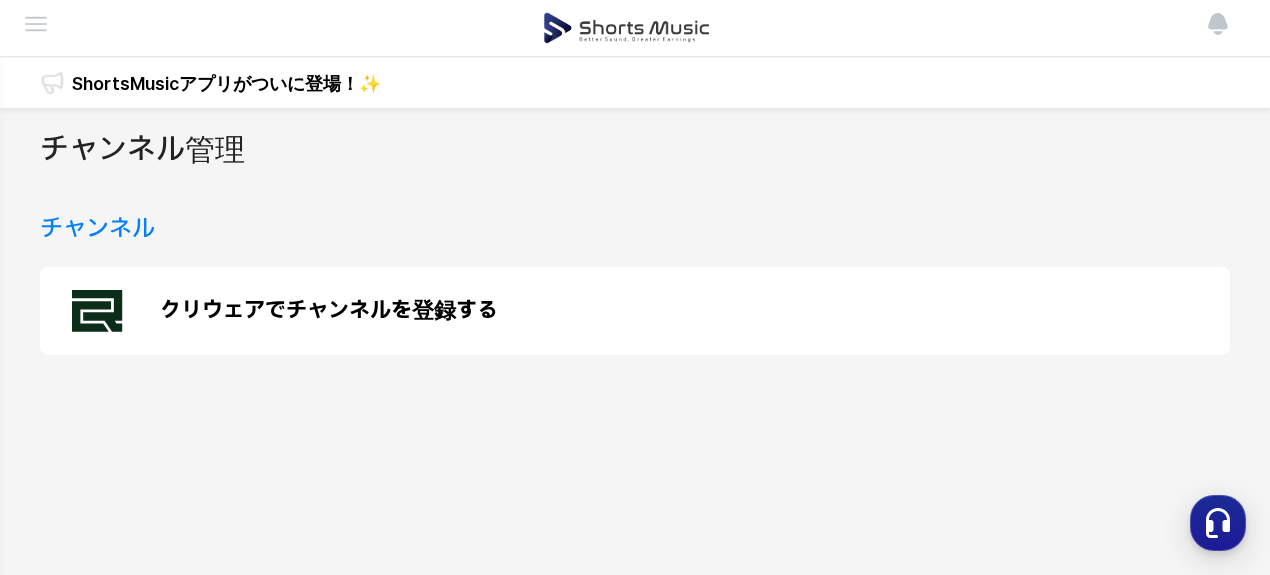 click at bounding box center [0, 0] 